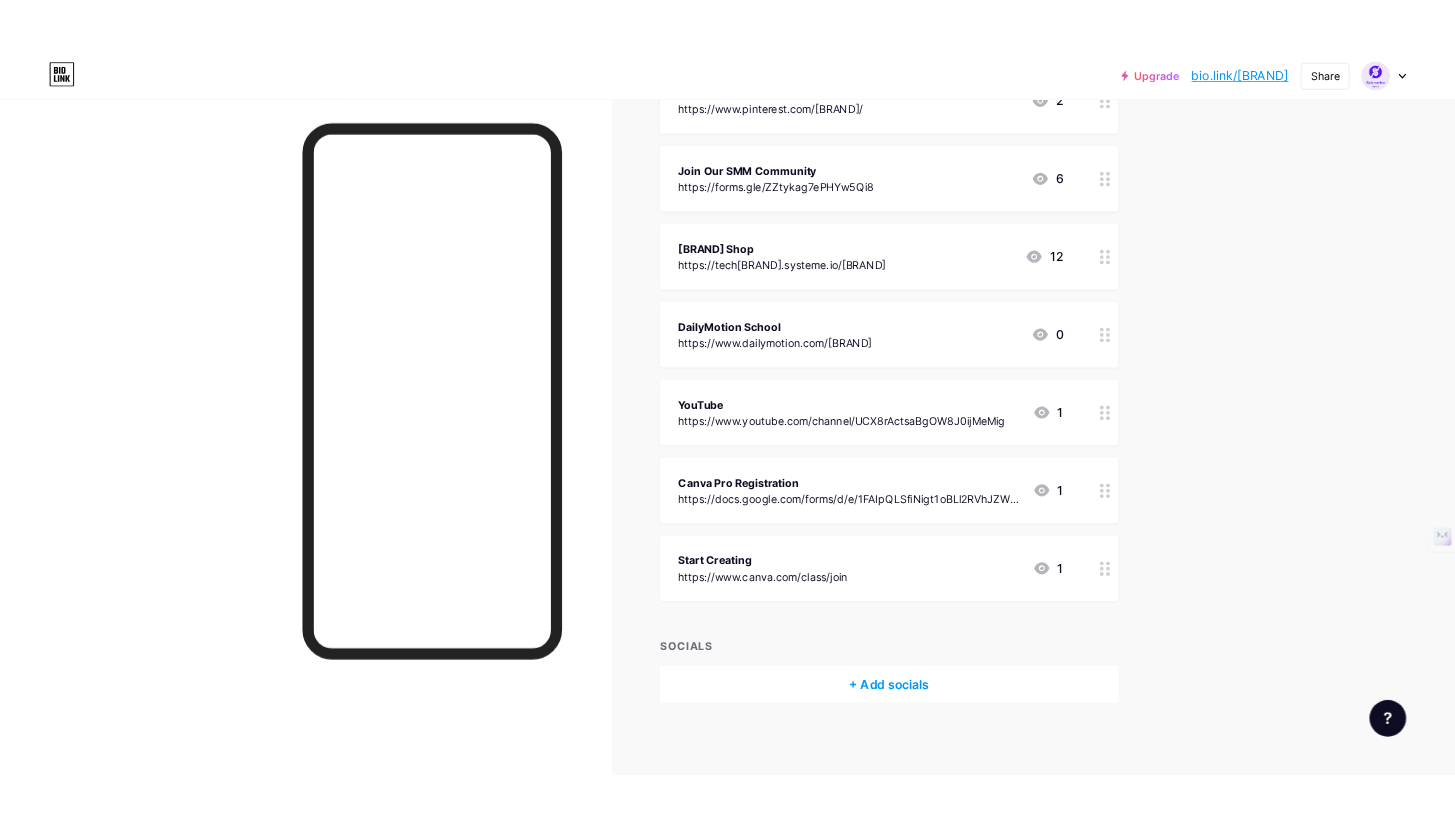 scroll, scrollTop: 912, scrollLeft: 0, axis: vertical 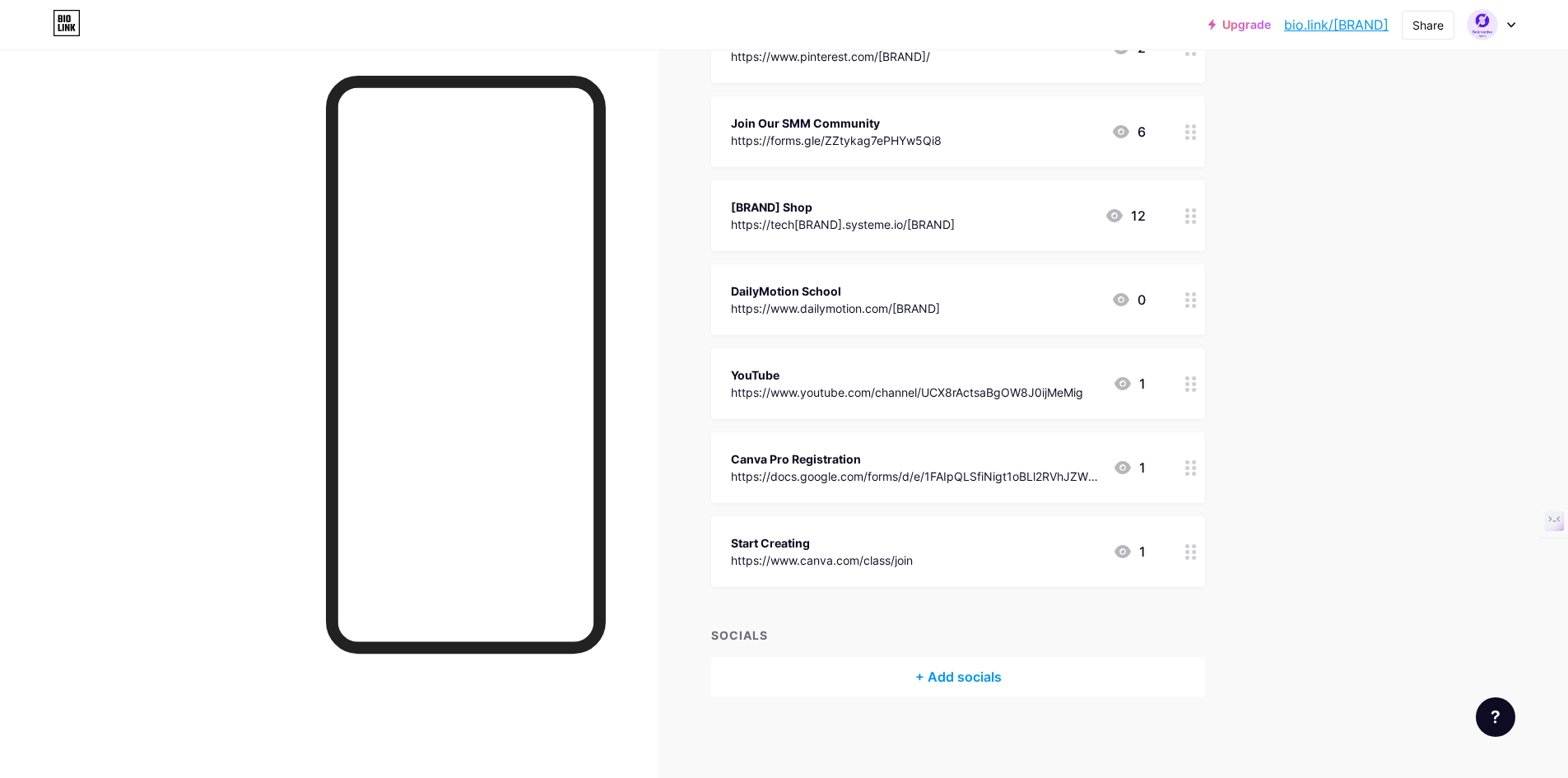 click on "+ Add socials" at bounding box center [958, 677] 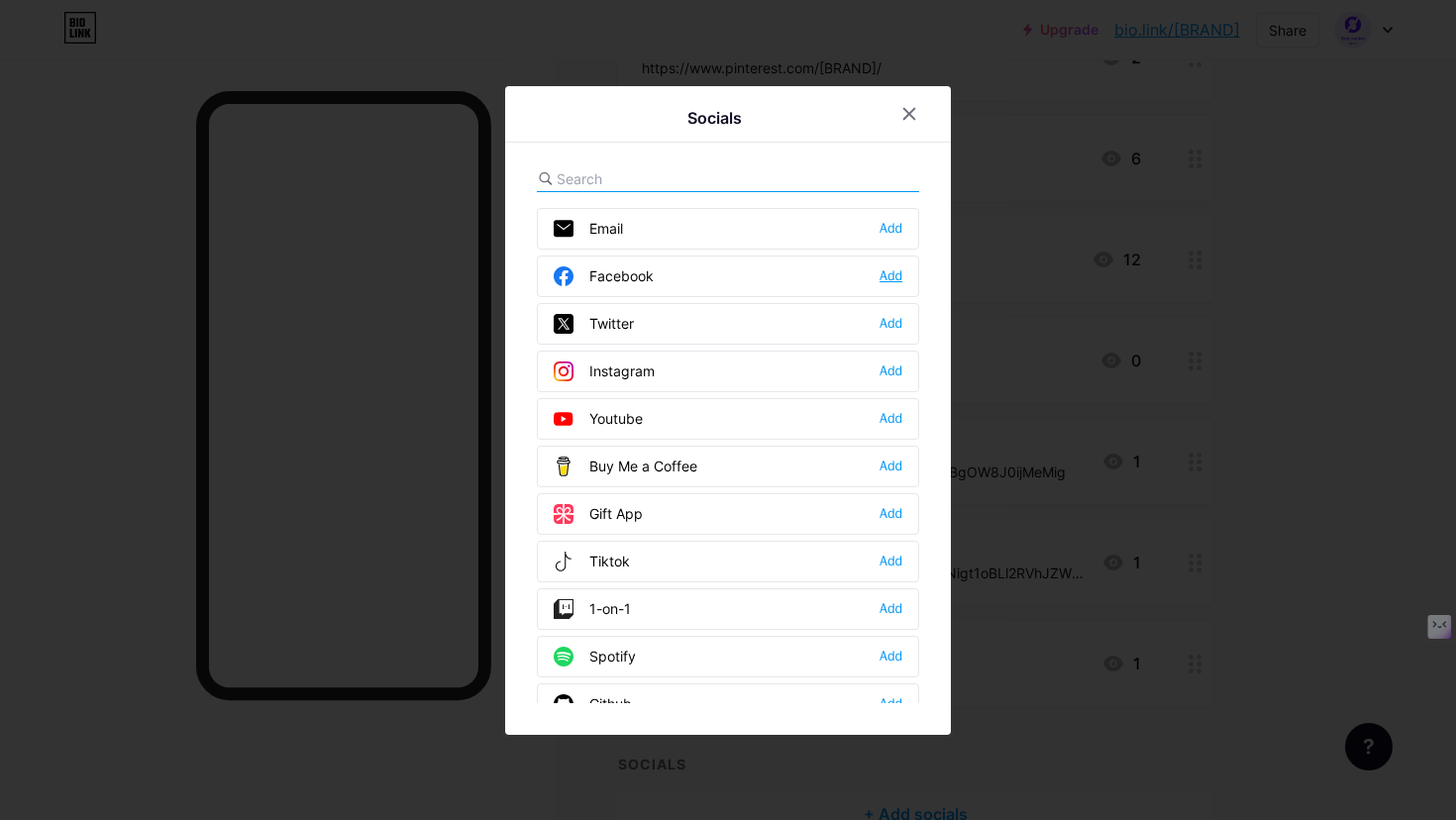 click on "Add" at bounding box center [890, 276] 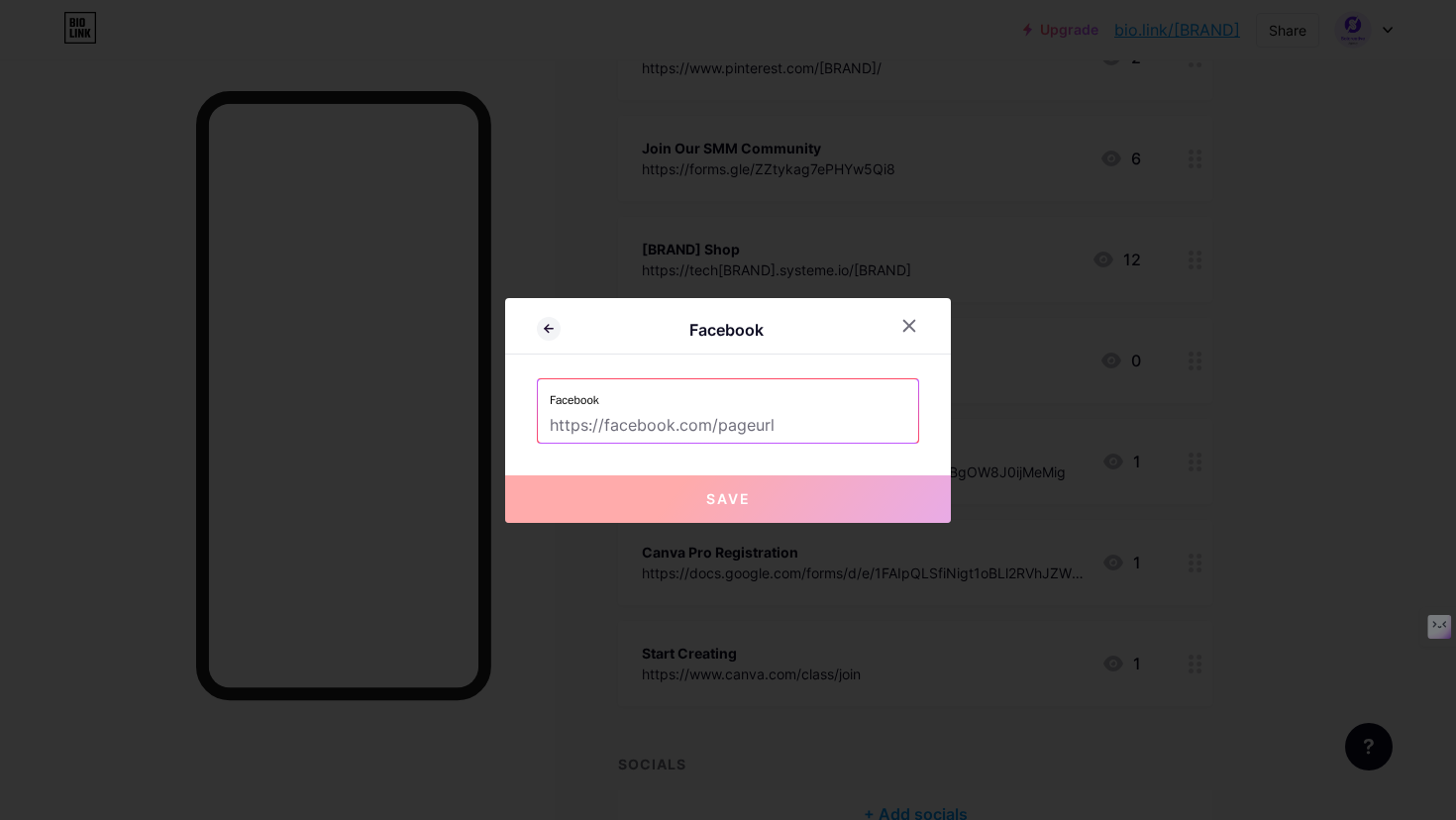 click on "Facebook       Facebook           Save" at bounding box center (728, 410) 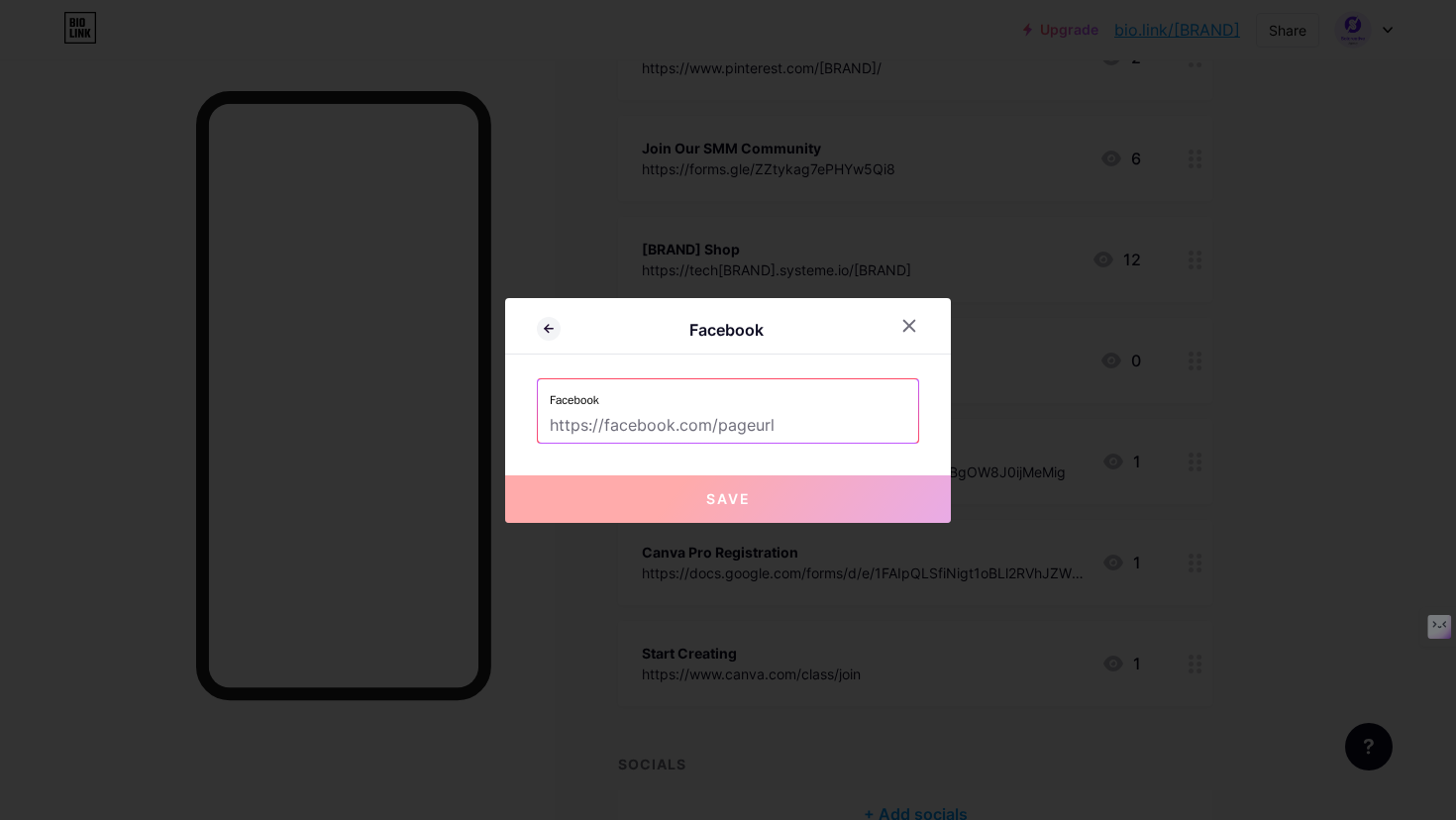 paste on "https://www.facebook.com/share/183fW5kXFA" 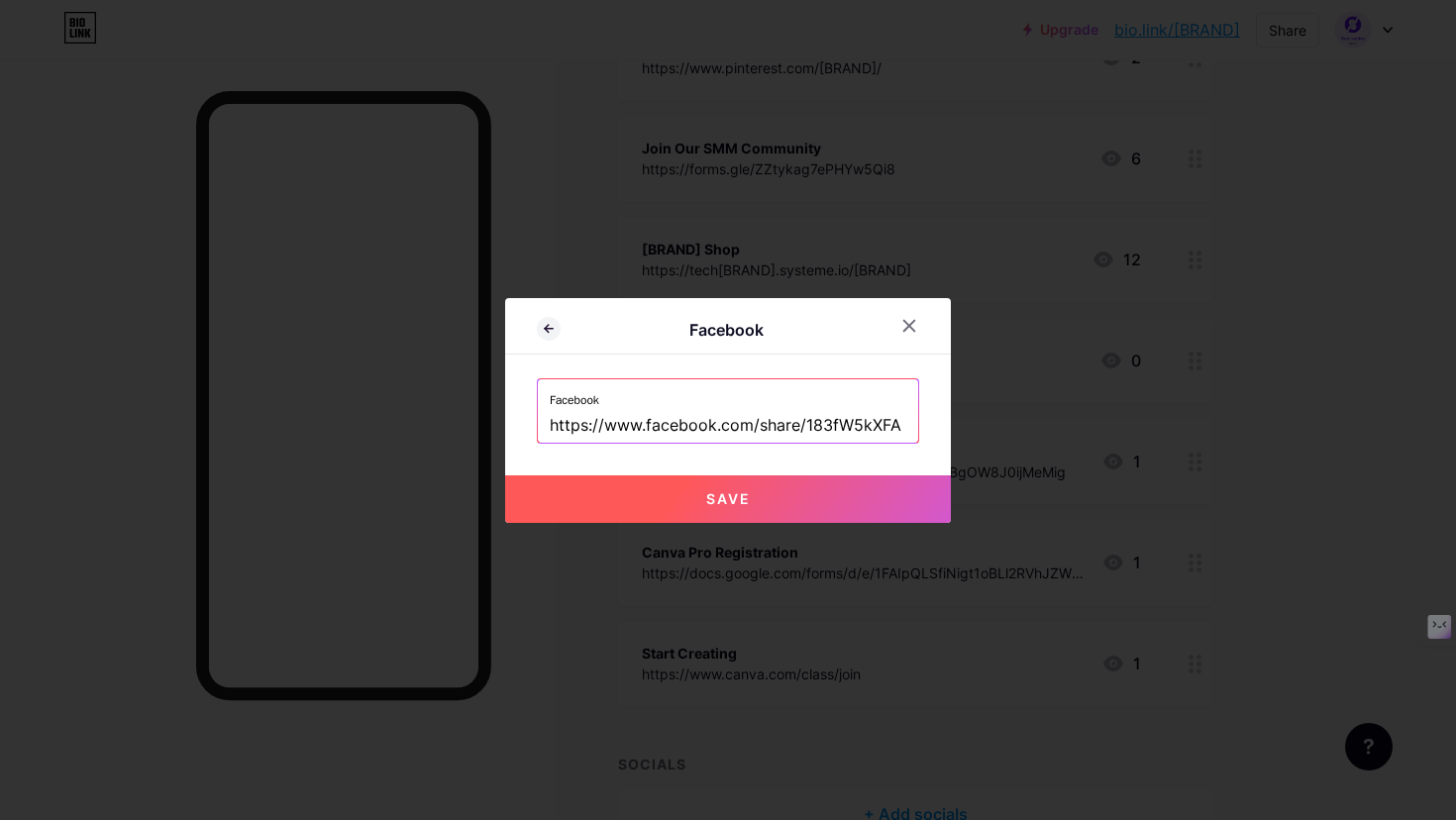 type on "https://www.facebook.com/share/183fW5kXFA" 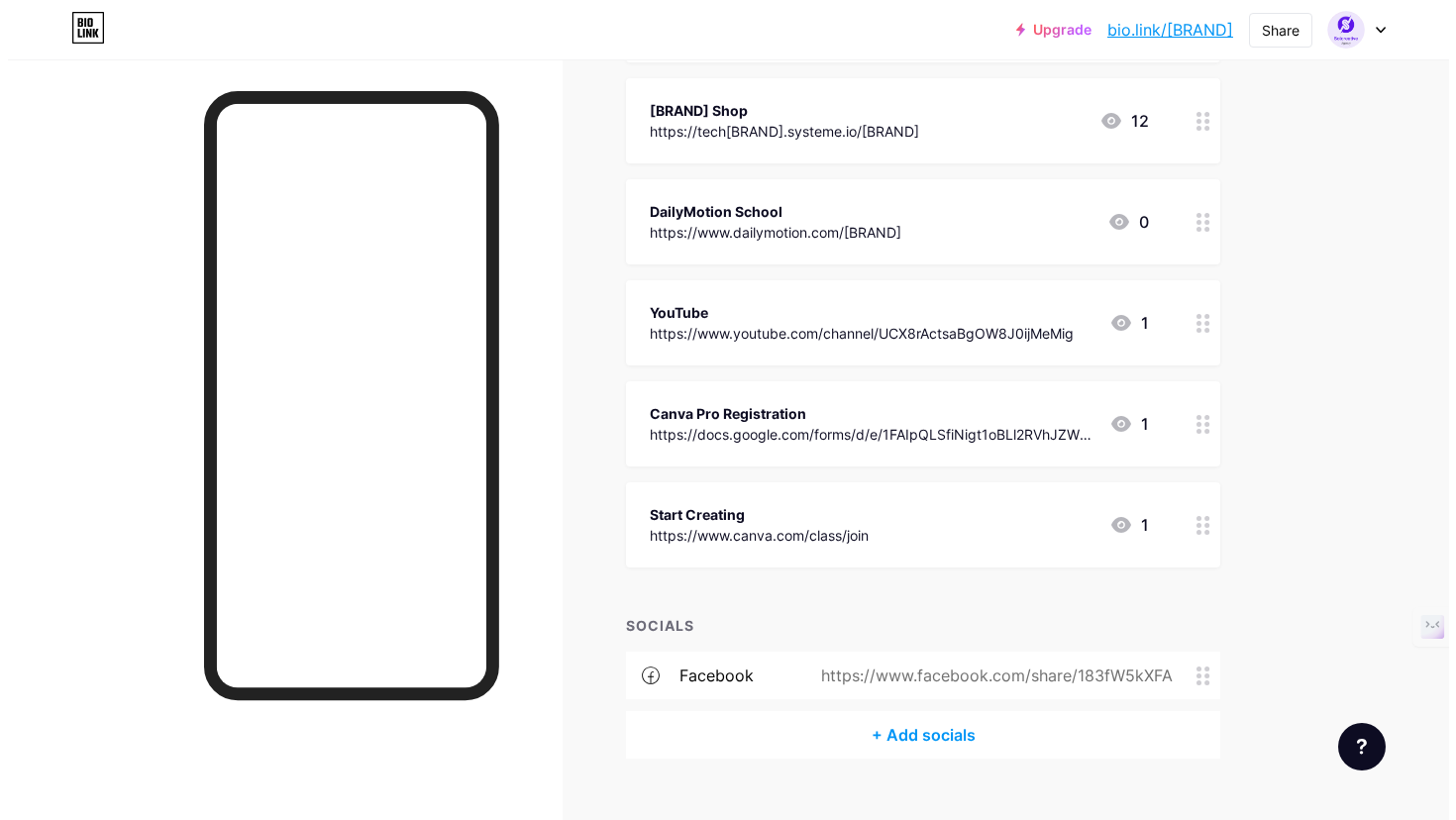 scroll, scrollTop: 1078, scrollLeft: 0, axis: vertical 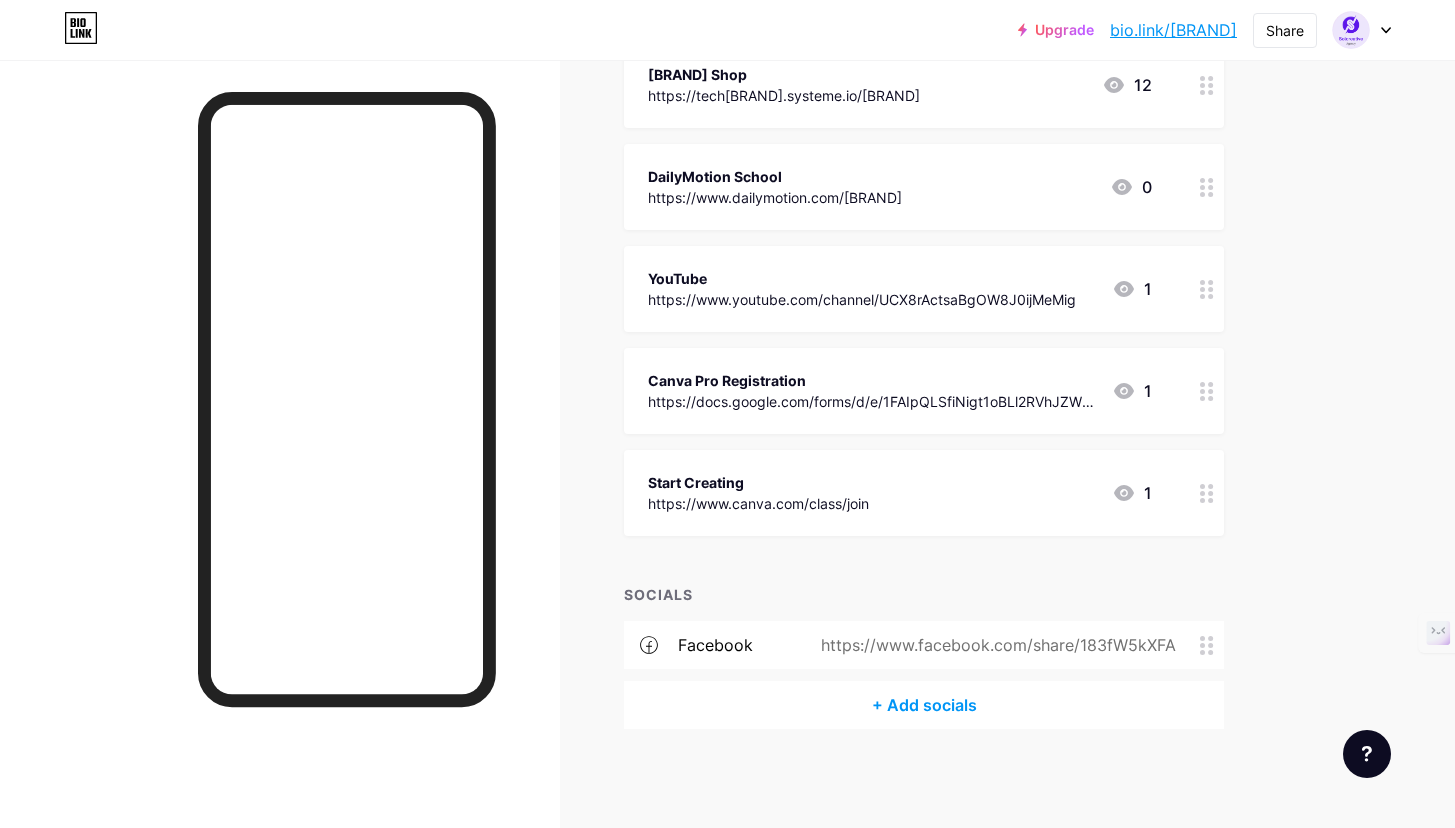 drag, startPoint x: 1185, startPoint y: 578, endPoint x: 1121, endPoint y: 608, distance: 70.68239 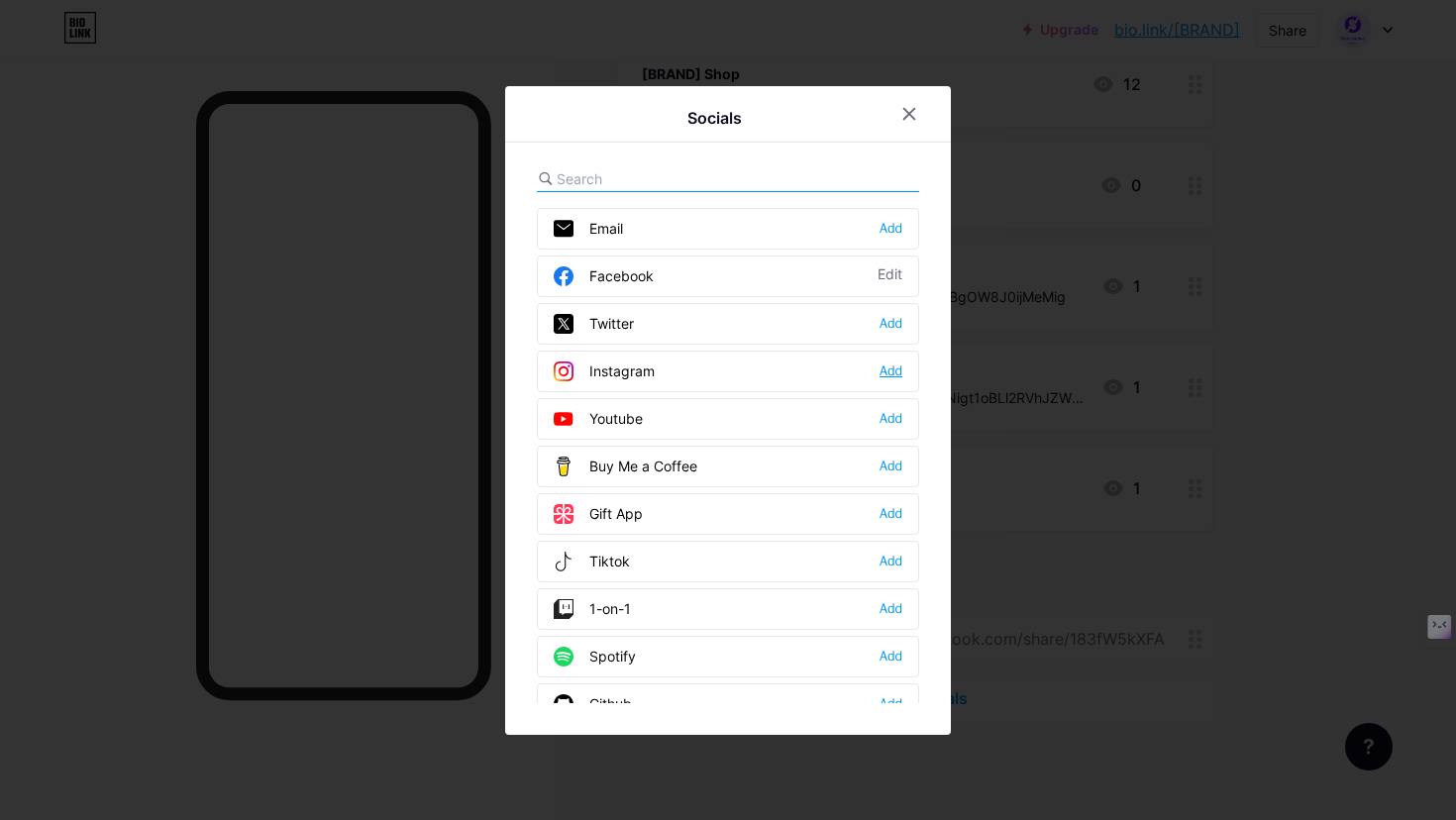 click on "Add" at bounding box center (890, 371) 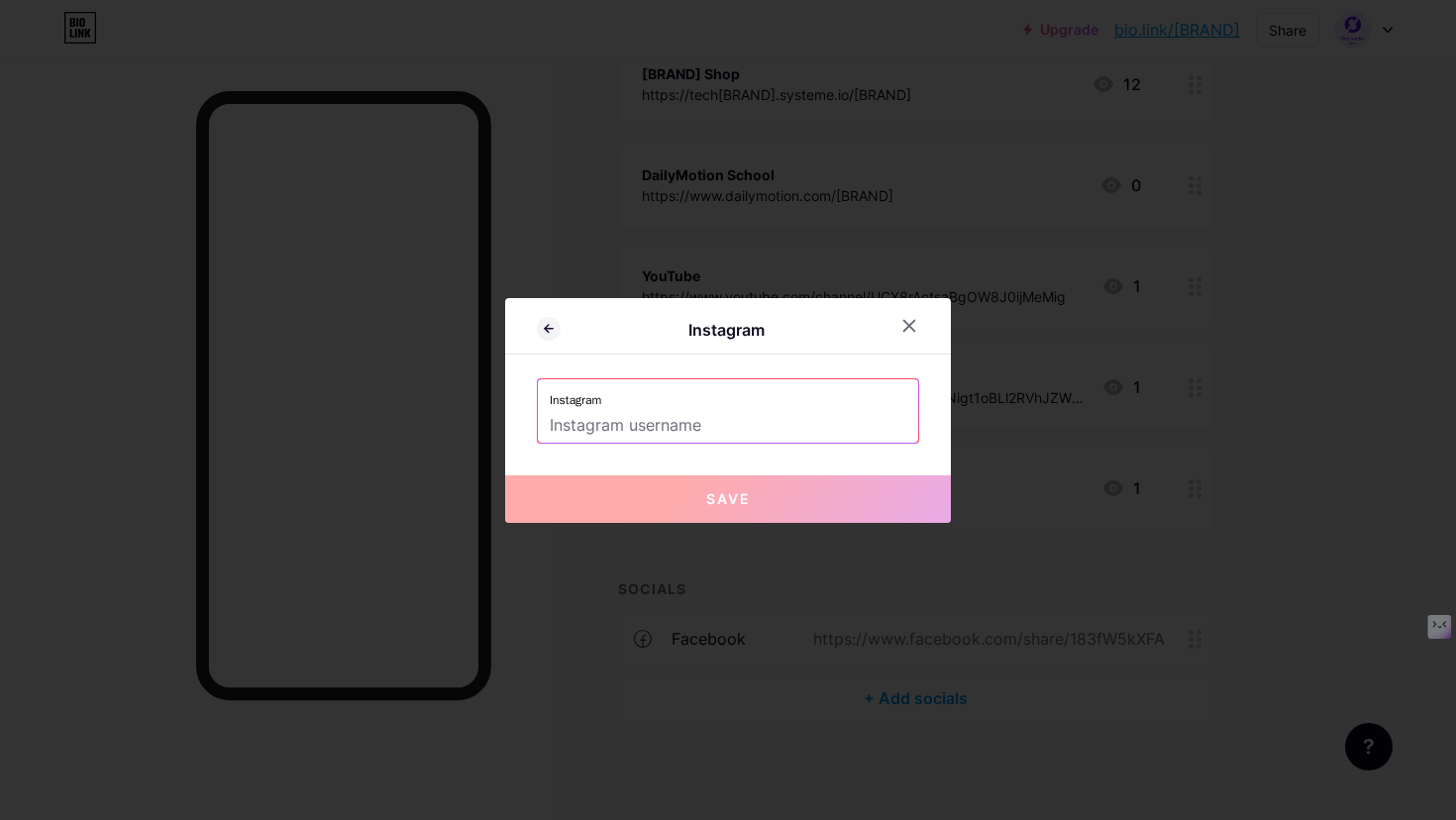 drag, startPoint x: 925, startPoint y: 378, endPoint x: 898, endPoint y: 392, distance: 30.413813 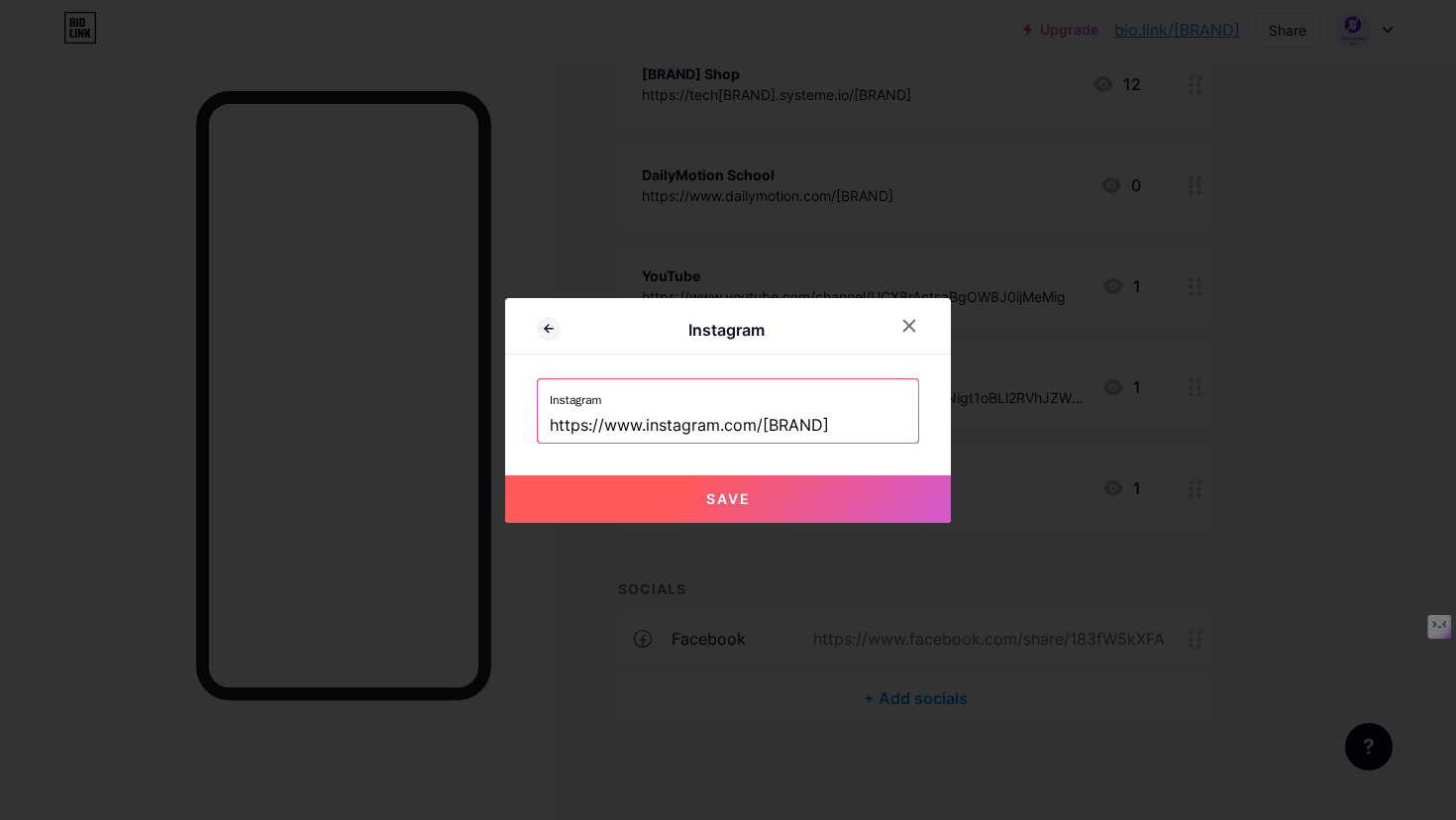 click on "Save" at bounding box center (728, 499) 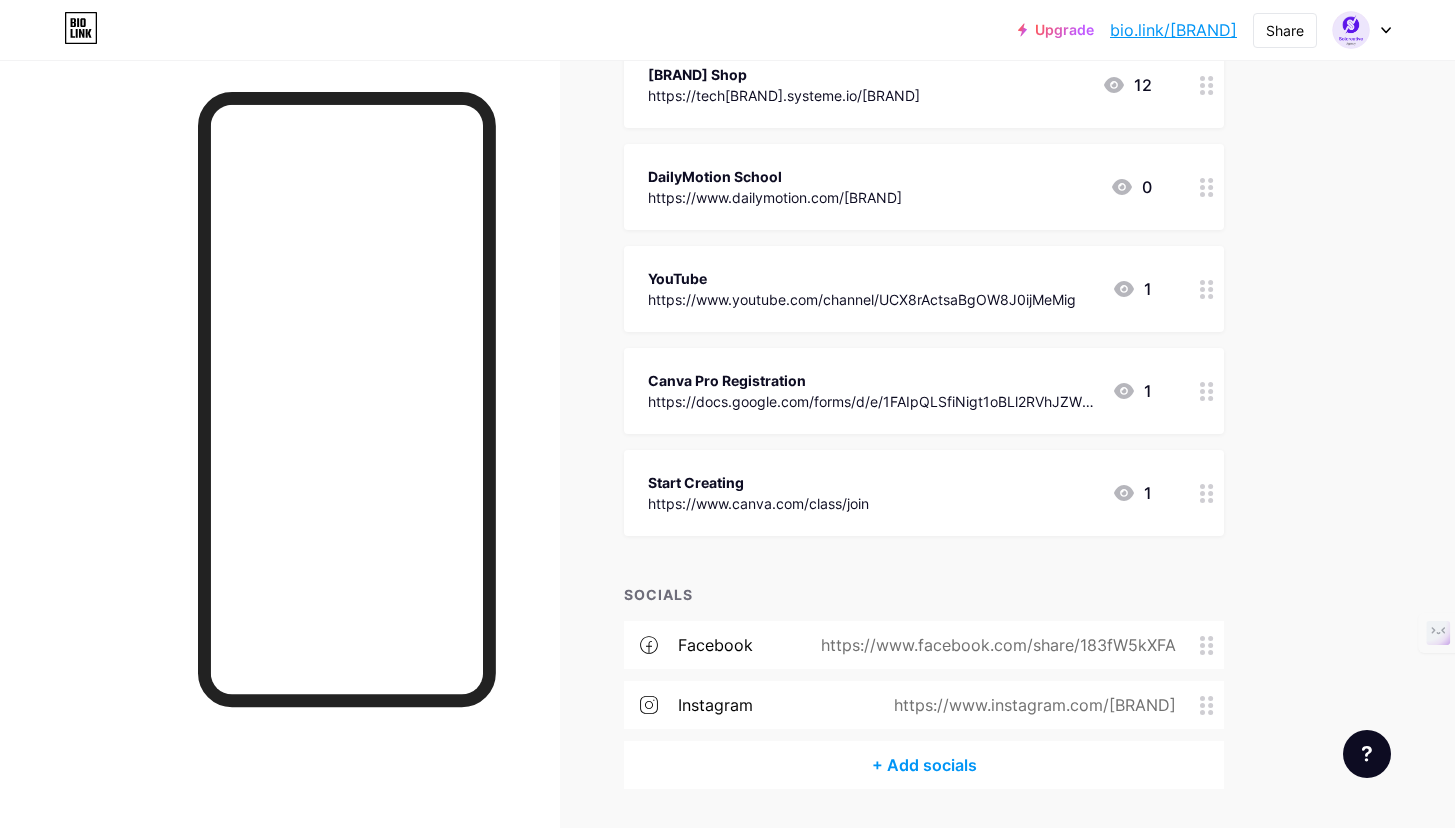 drag, startPoint x: 1291, startPoint y: 489, endPoint x: 1289, endPoint y: 509, distance: 20.09975 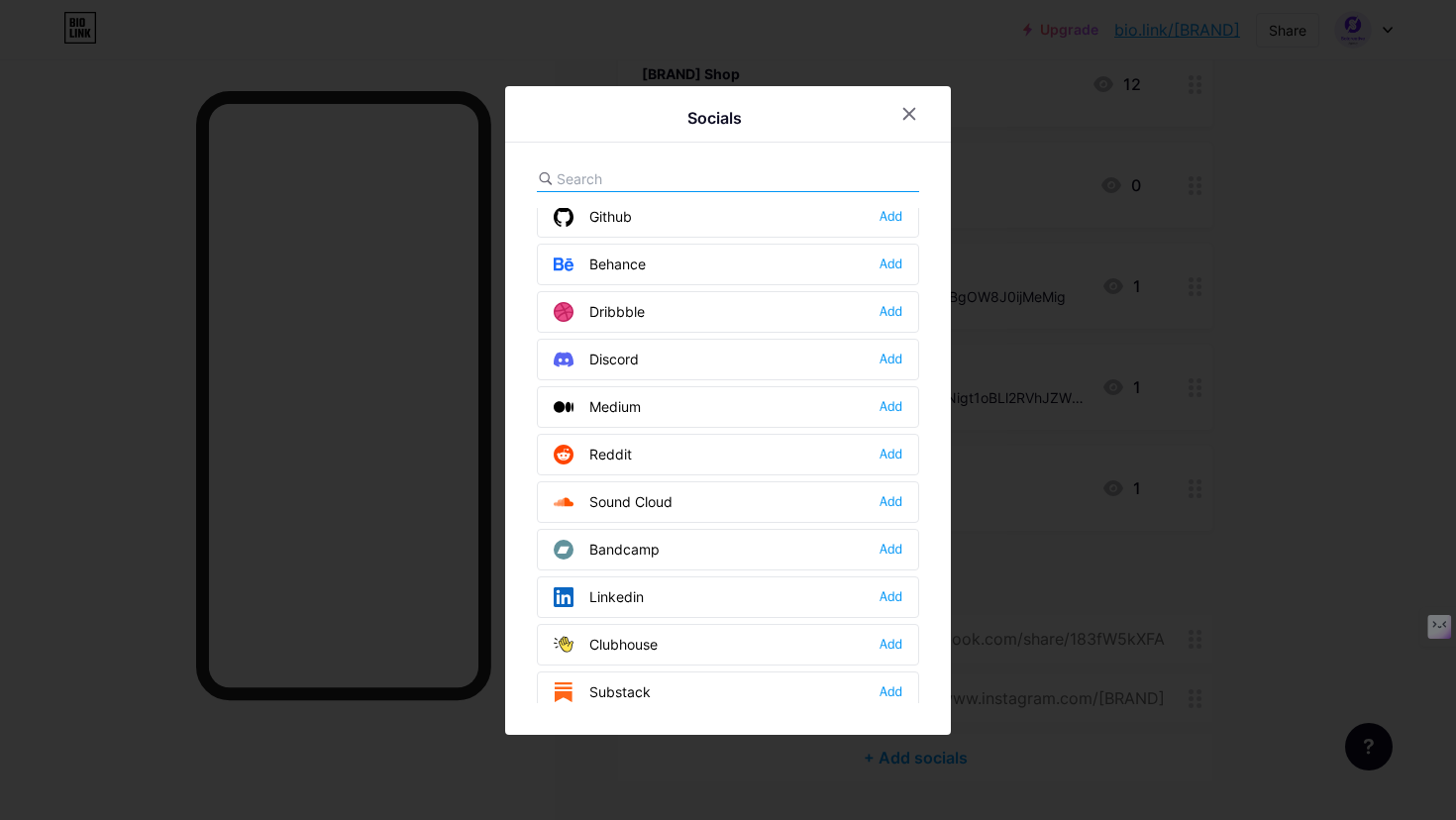 scroll, scrollTop: 495, scrollLeft: 0, axis: vertical 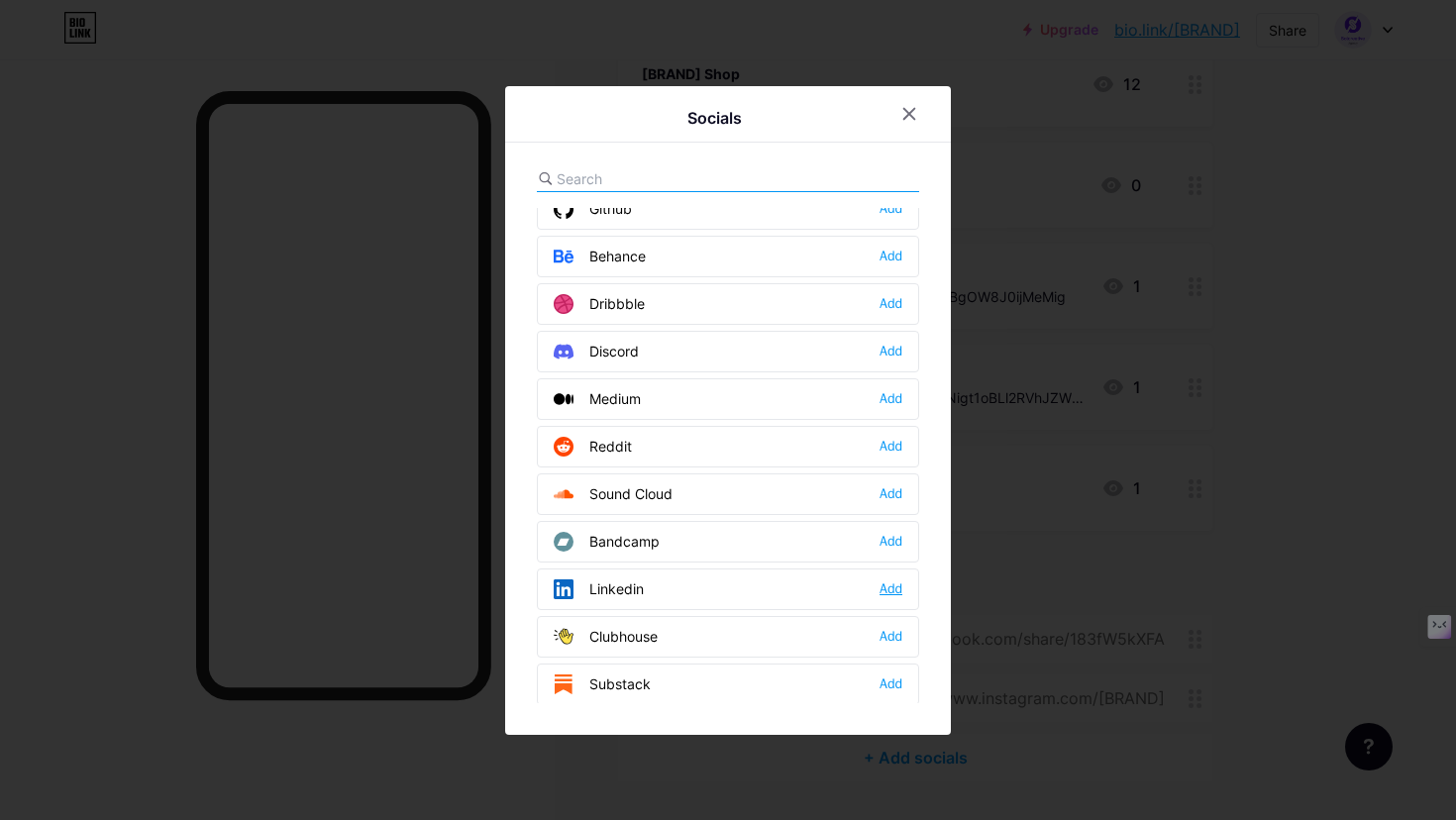 drag, startPoint x: 884, startPoint y: 588, endPoint x: 854, endPoint y: 582, distance: 30.594117 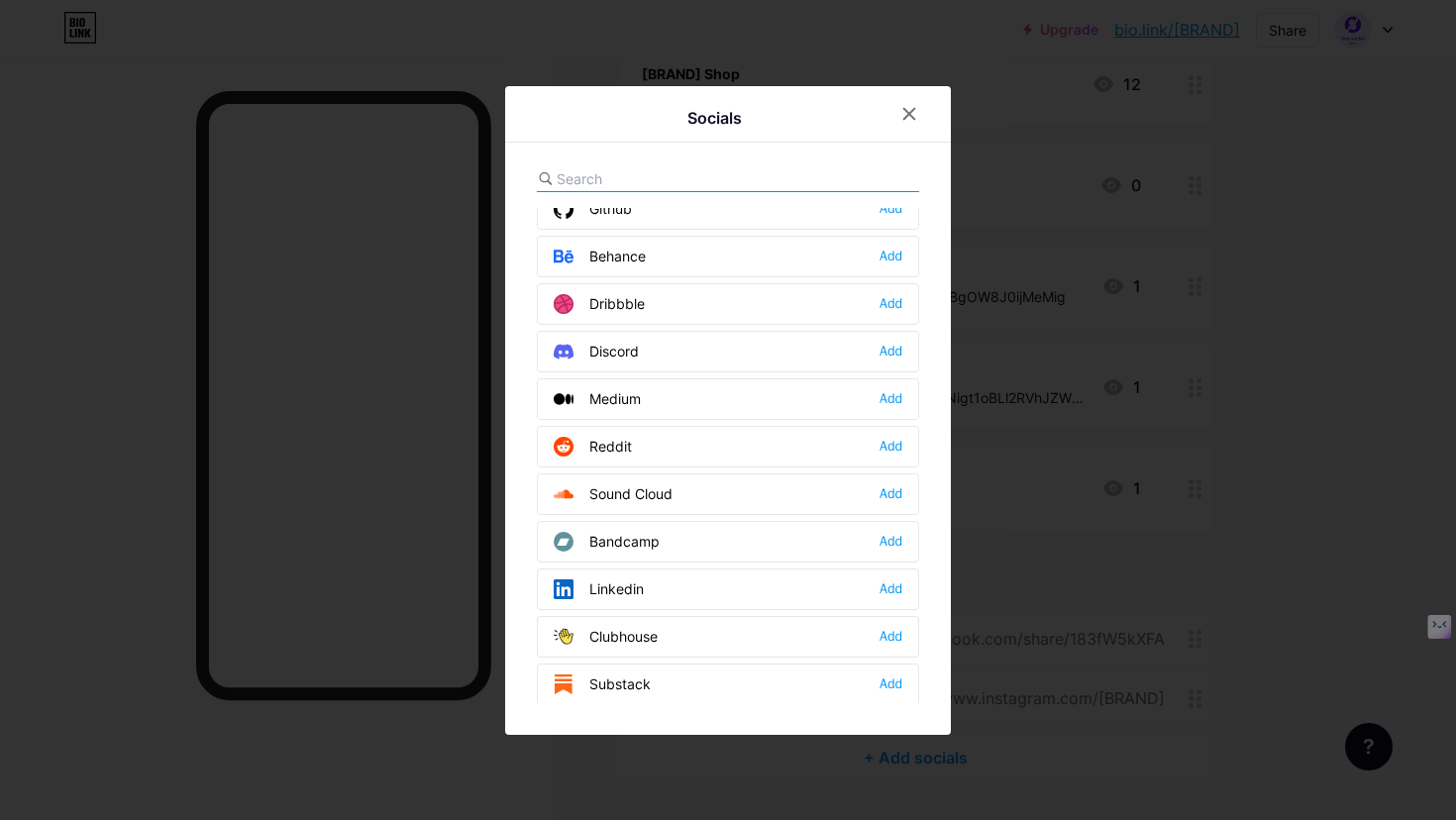 click on "Add" at bounding box center (890, 589) 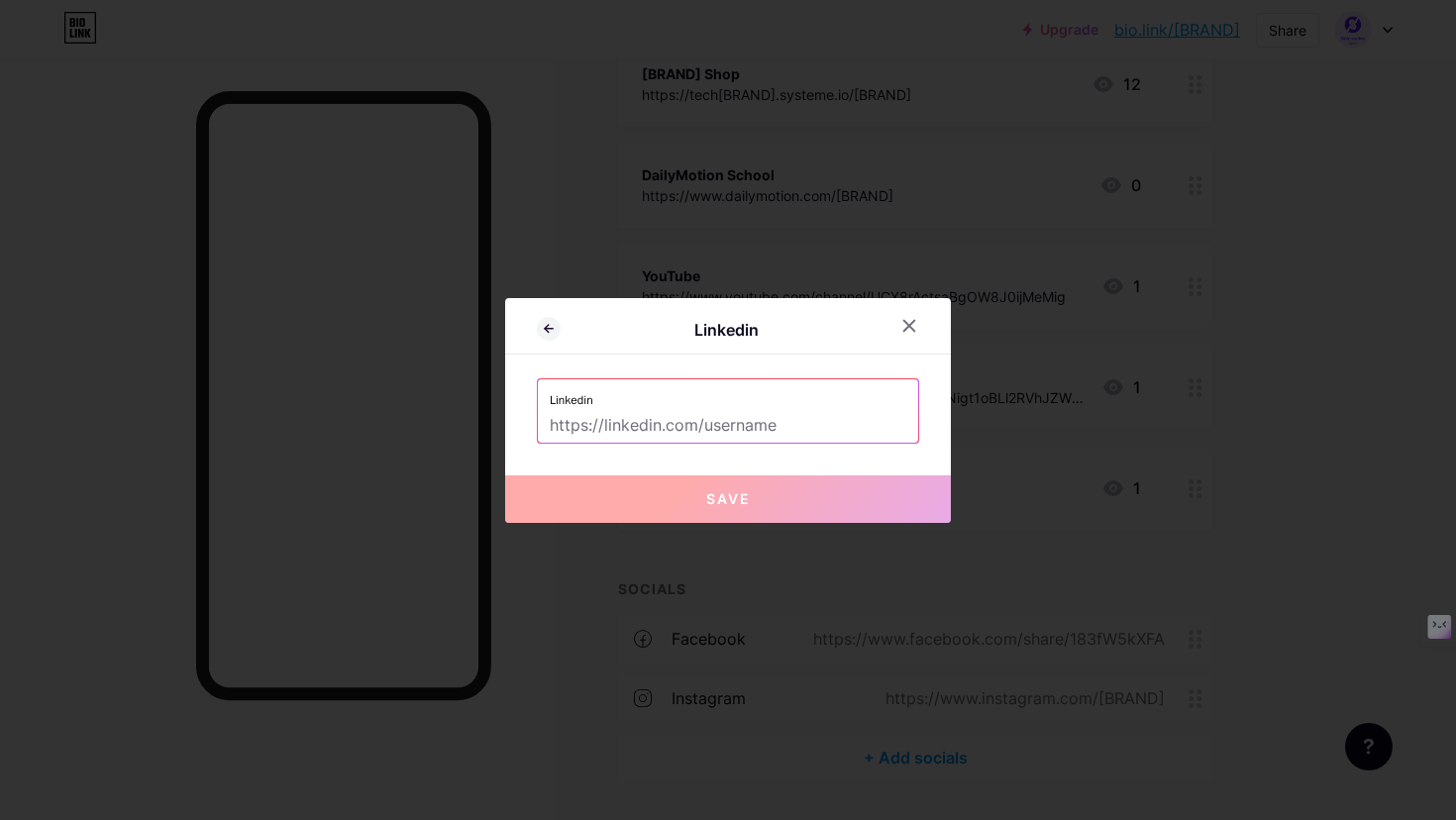 click at bounding box center (728, 426) 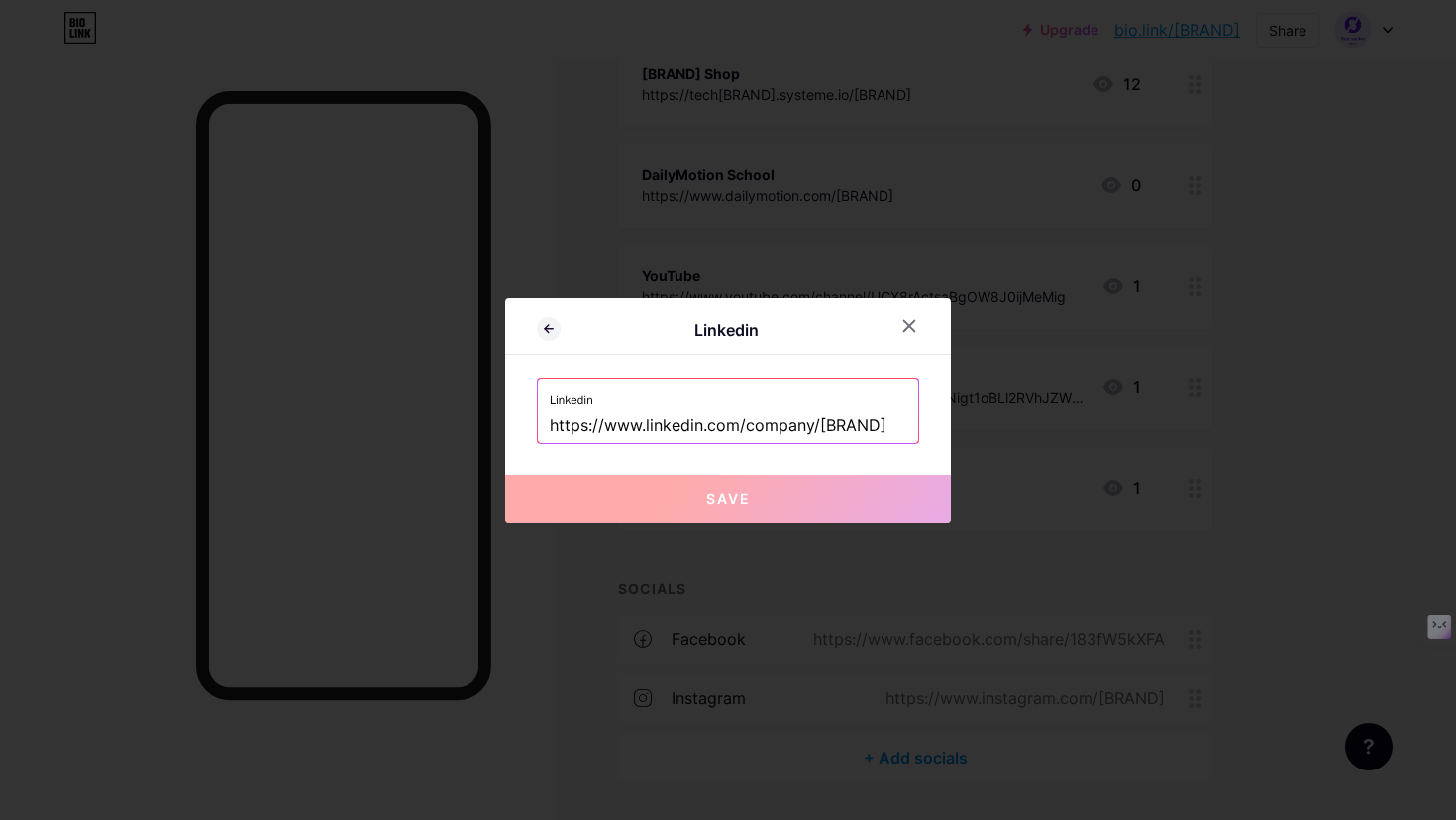 scroll, scrollTop: 0, scrollLeft: 55, axis: horizontal 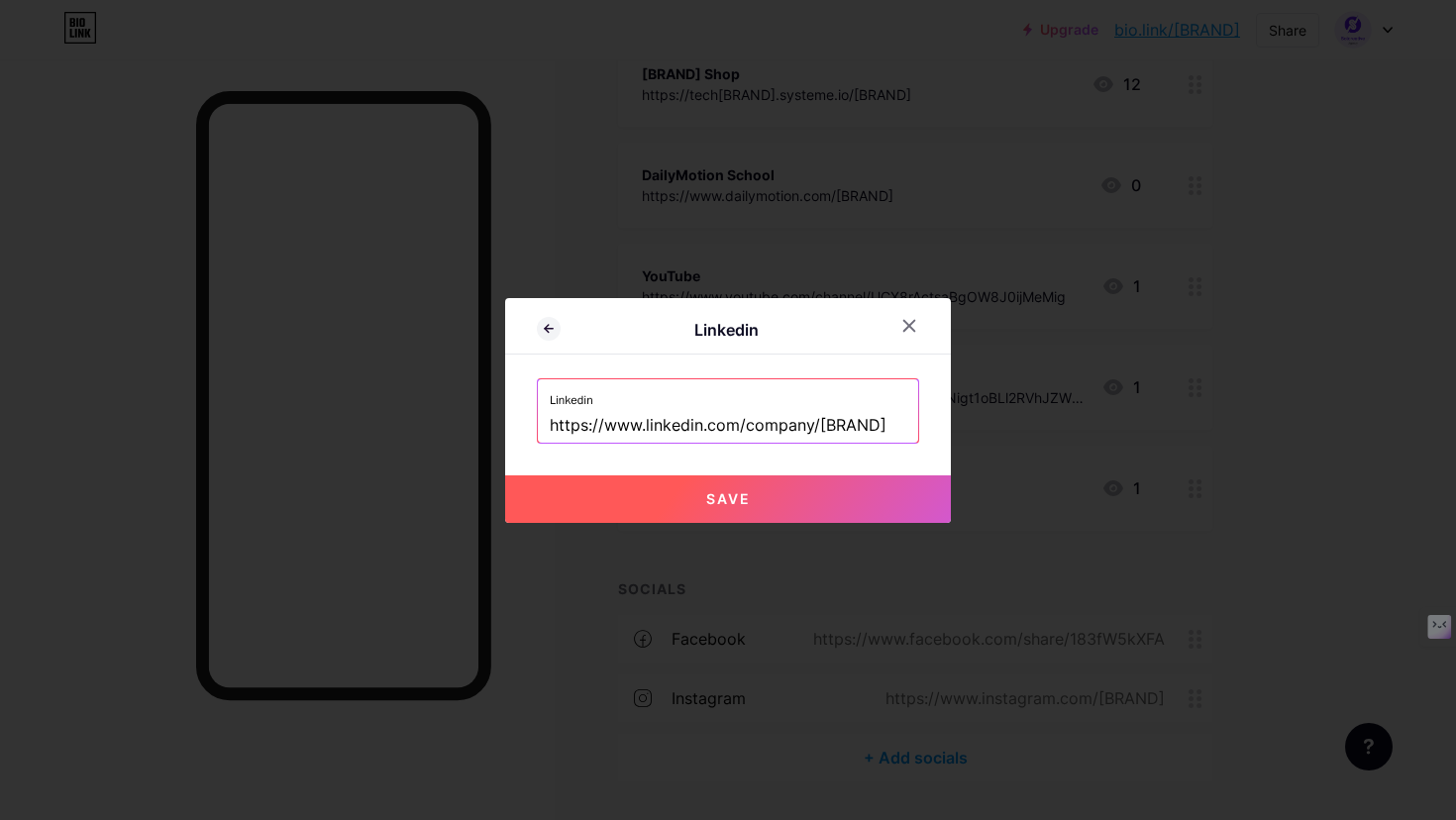 type on "https://www.linkedin.com/company/solcreative-agency" 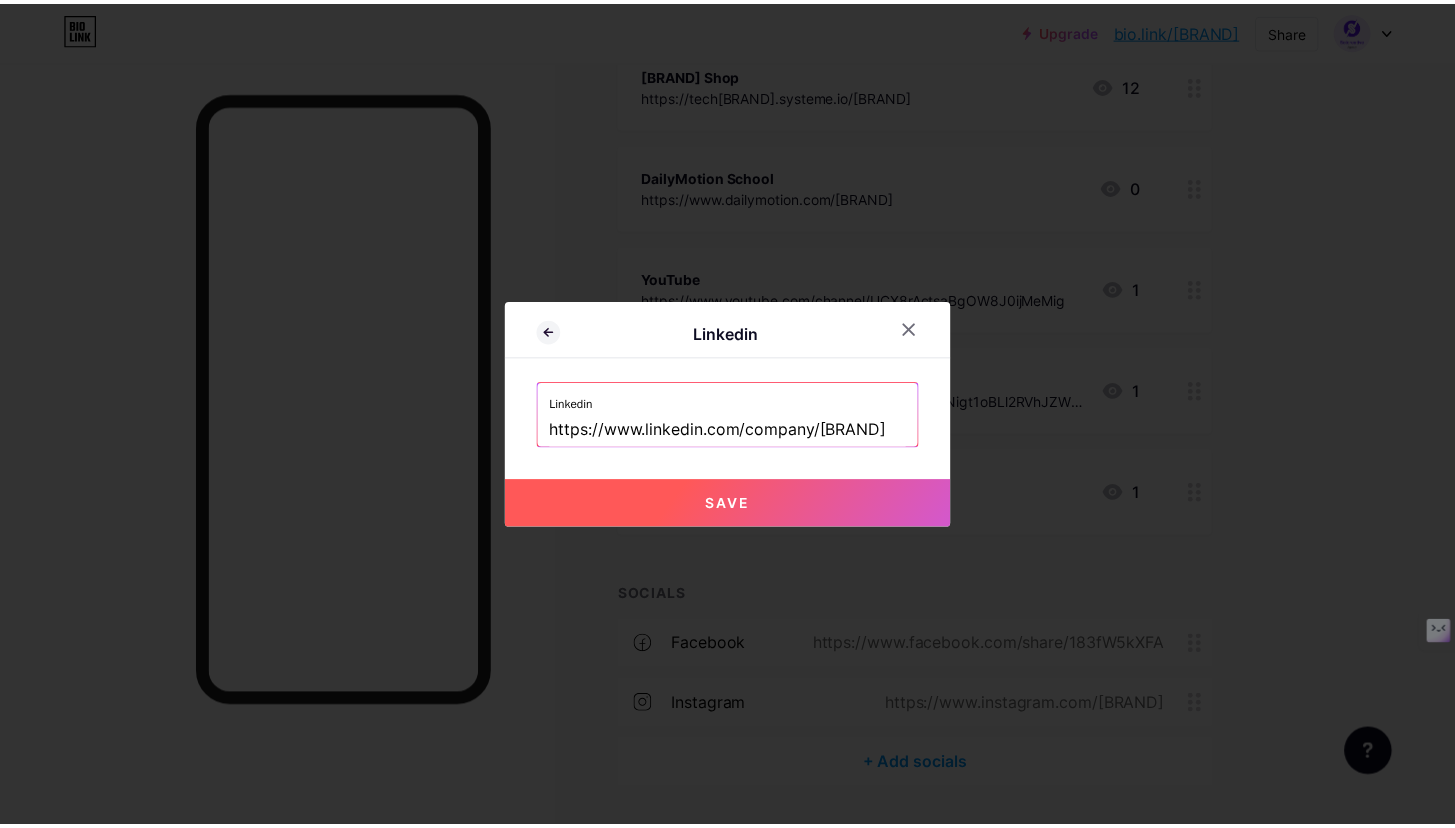 scroll, scrollTop: 0, scrollLeft: 0, axis: both 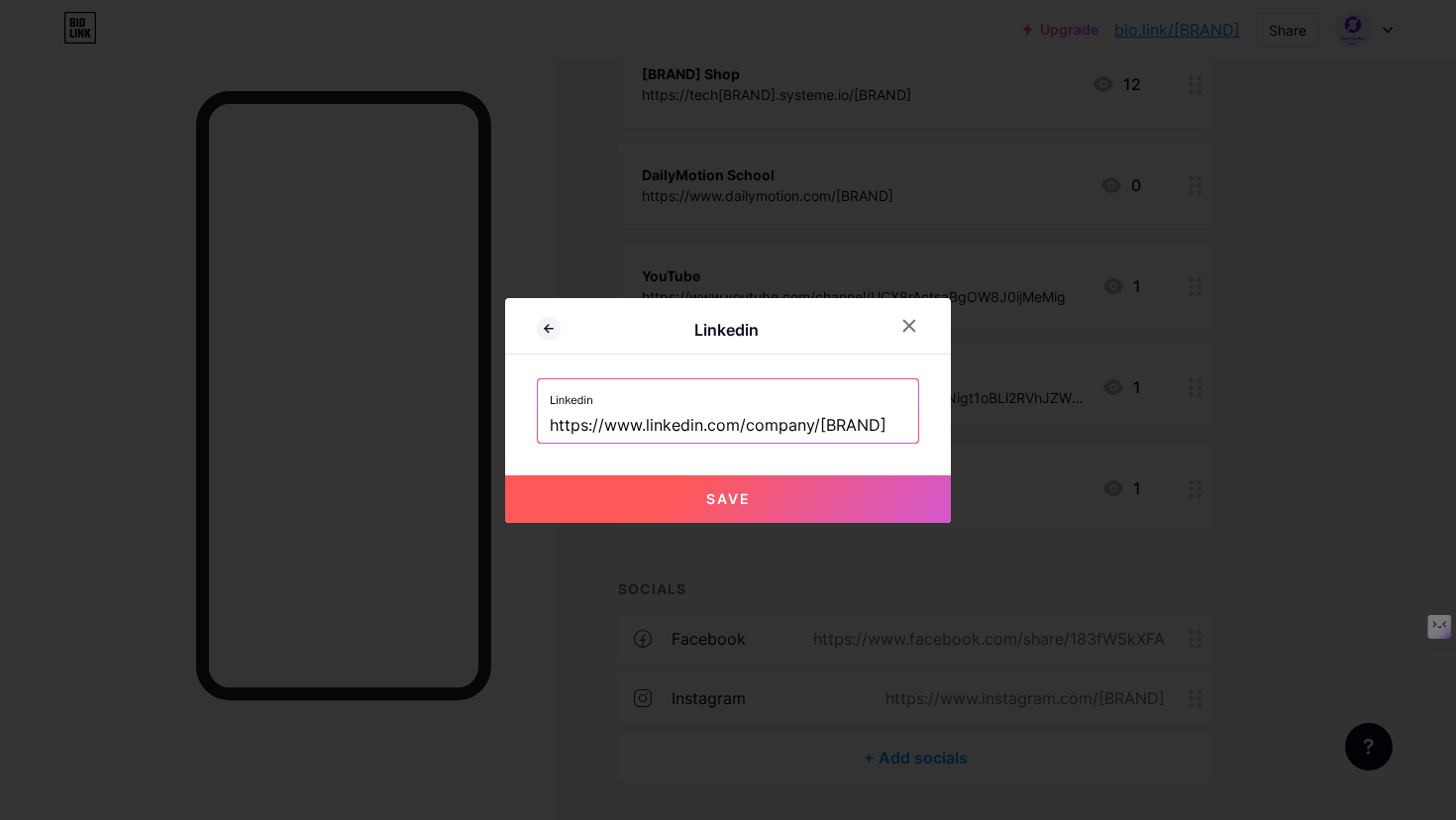 click on "Save" at bounding box center [728, 499] 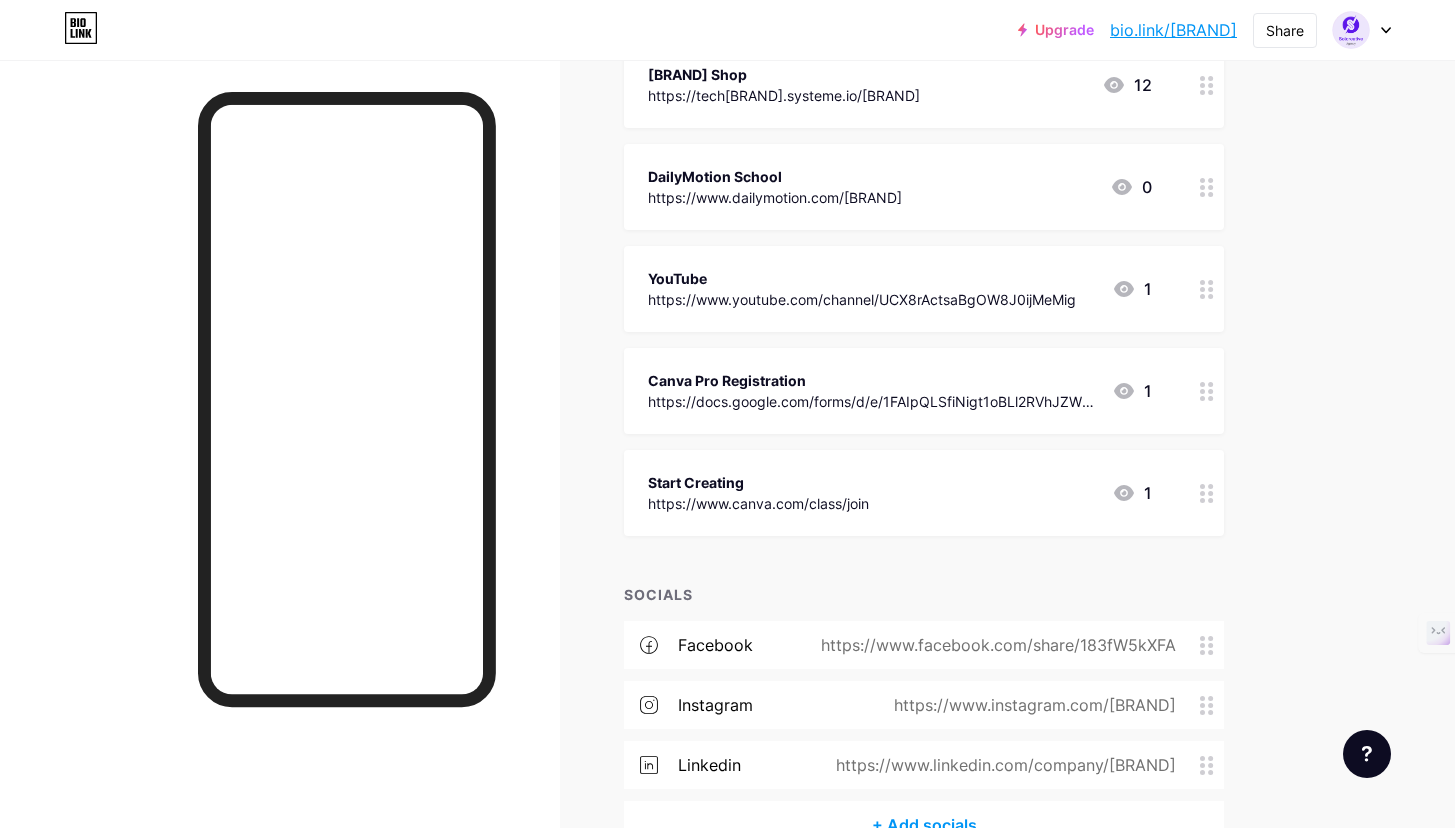 drag, startPoint x: 1301, startPoint y: 561, endPoint x: 1197, endPoint y: 606, distance: 113.31814 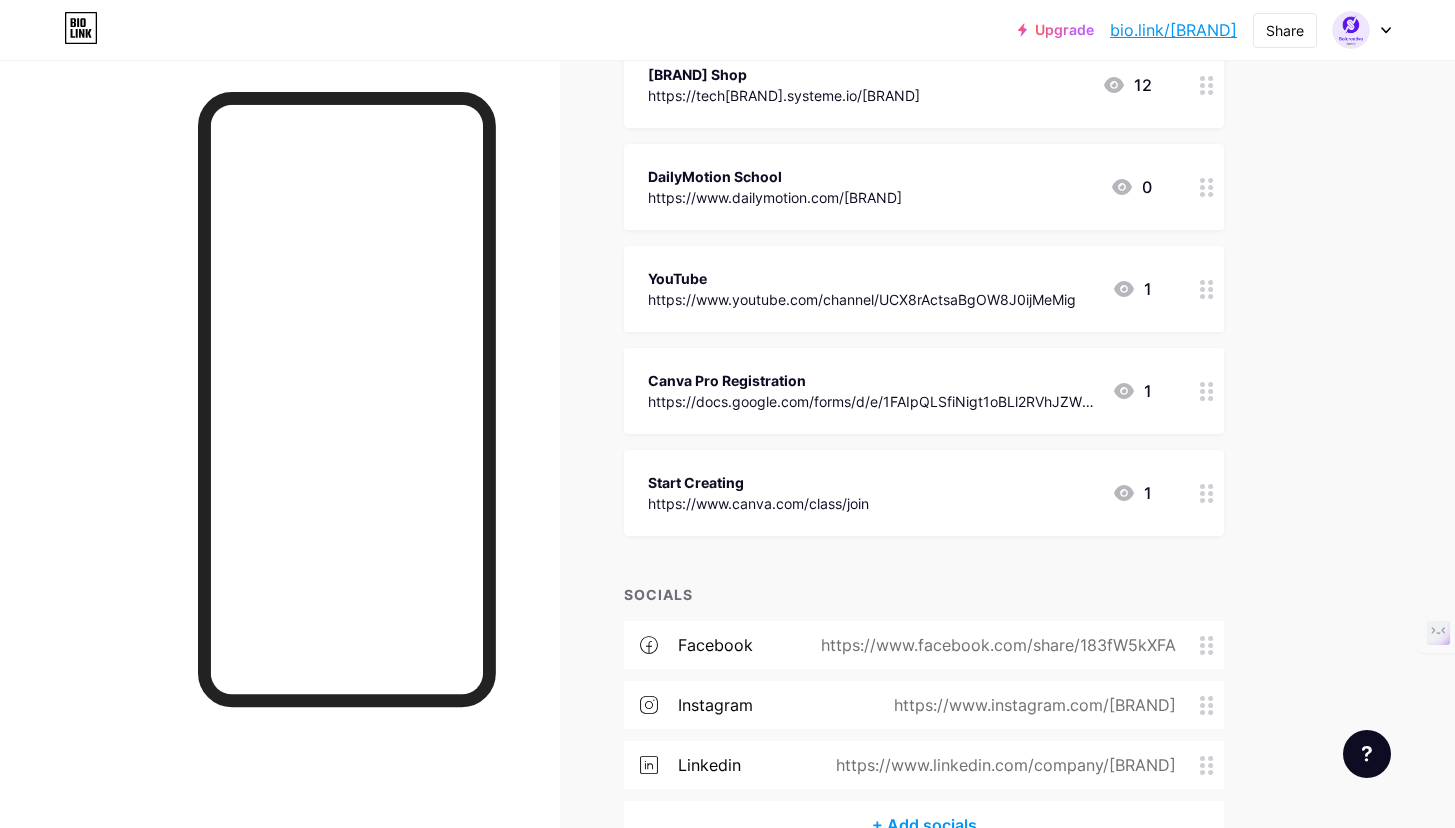 click on "Links Posts Design Subscribers NEW Stats Settings + ADD LINK + ADD EMBED + Add header Solcreative Hub https://www.solcreativehub.com 23 Selar Shop https://selar.co/m/solcreative_agency 8 Instagram https://www.instagram.com/solcreative_agency/ 8 Facebook https://www.facebook.com/share/183fW5kXFA/ 5 LinkedIn https://www.linkedin.com/company/solcreative-agency/ 0 HubPages https://hubpages.com/@solcreativeagency 1" at bounding box center (654, -40) 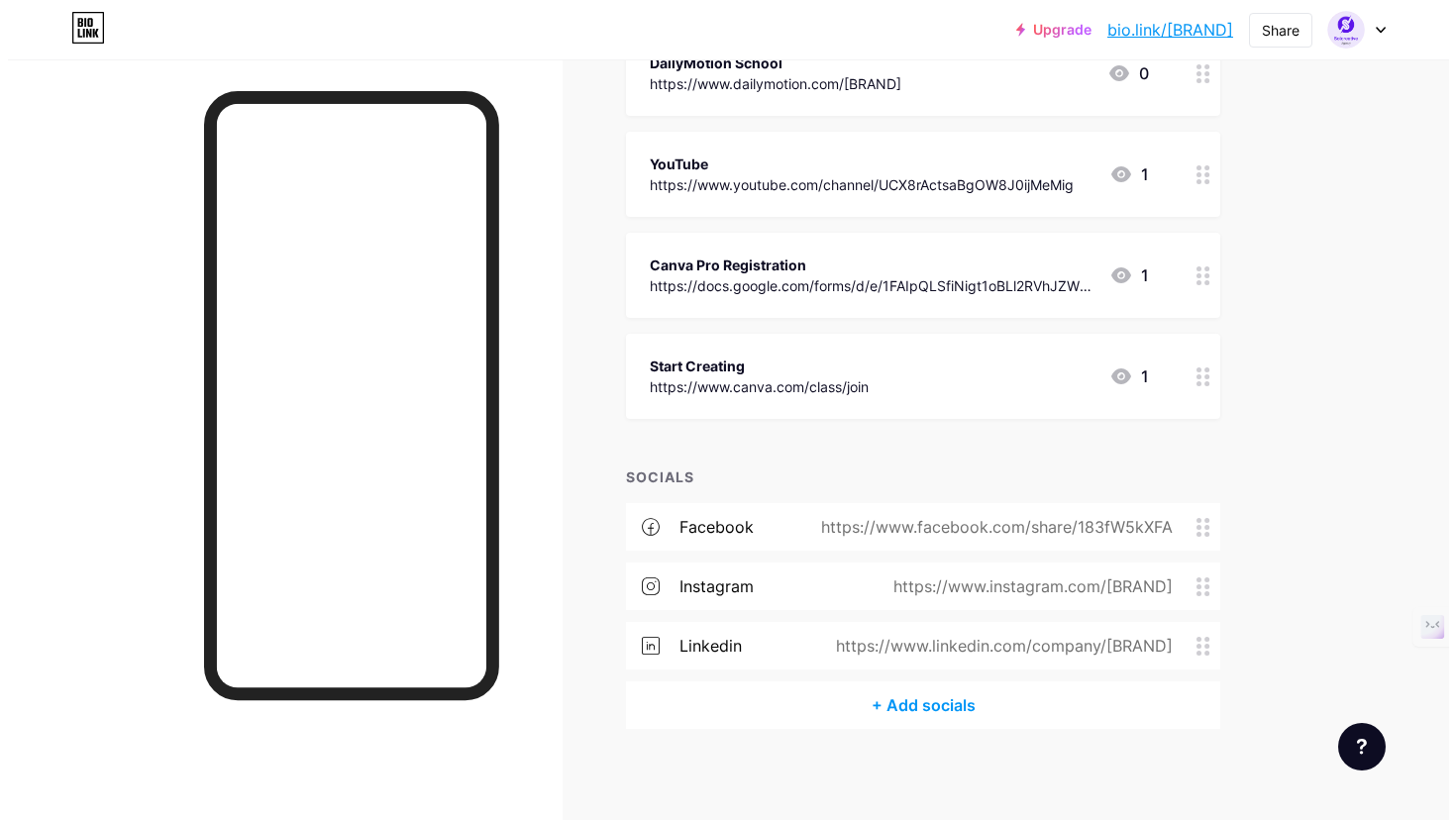 scroll, scrollTop: 1197, scrollLeft: 0, axis: vertical 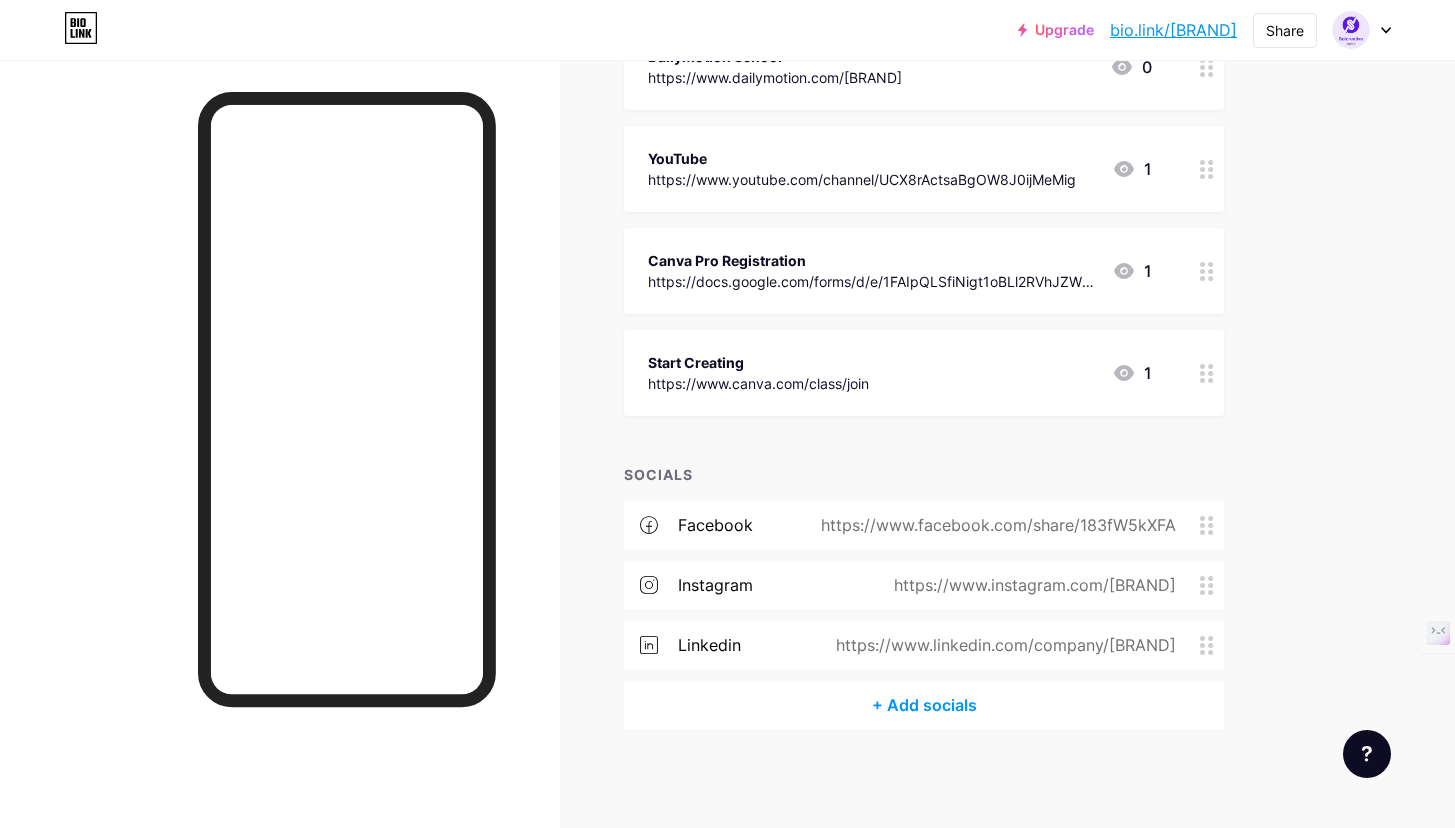 click on "+ Add socials" at bounding box center [924, 705] 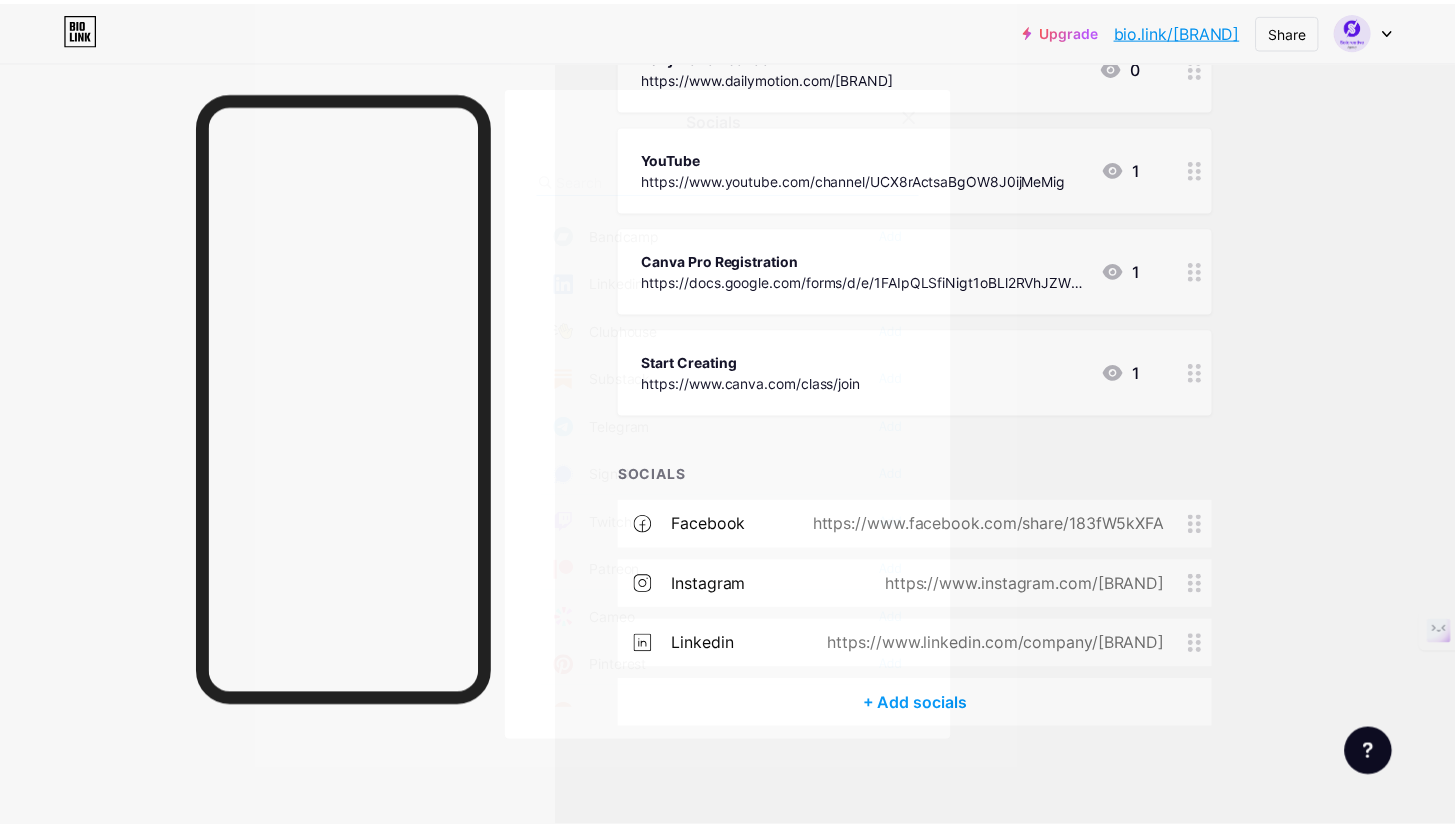 scroll, scrollTop: 900, scrollLeft: 0, axis: vertical 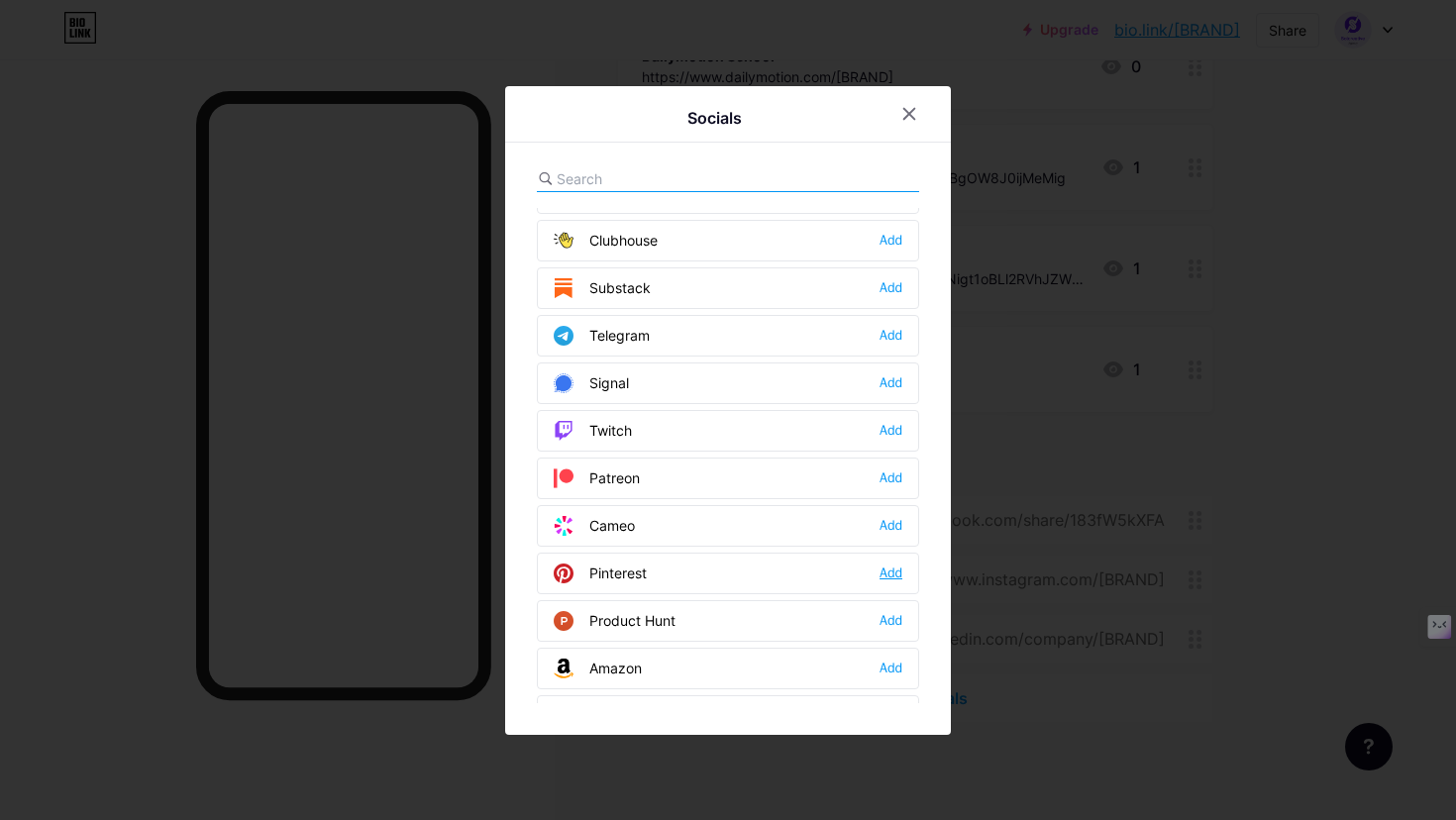 click on "Add" at bounding box center [890, 573] 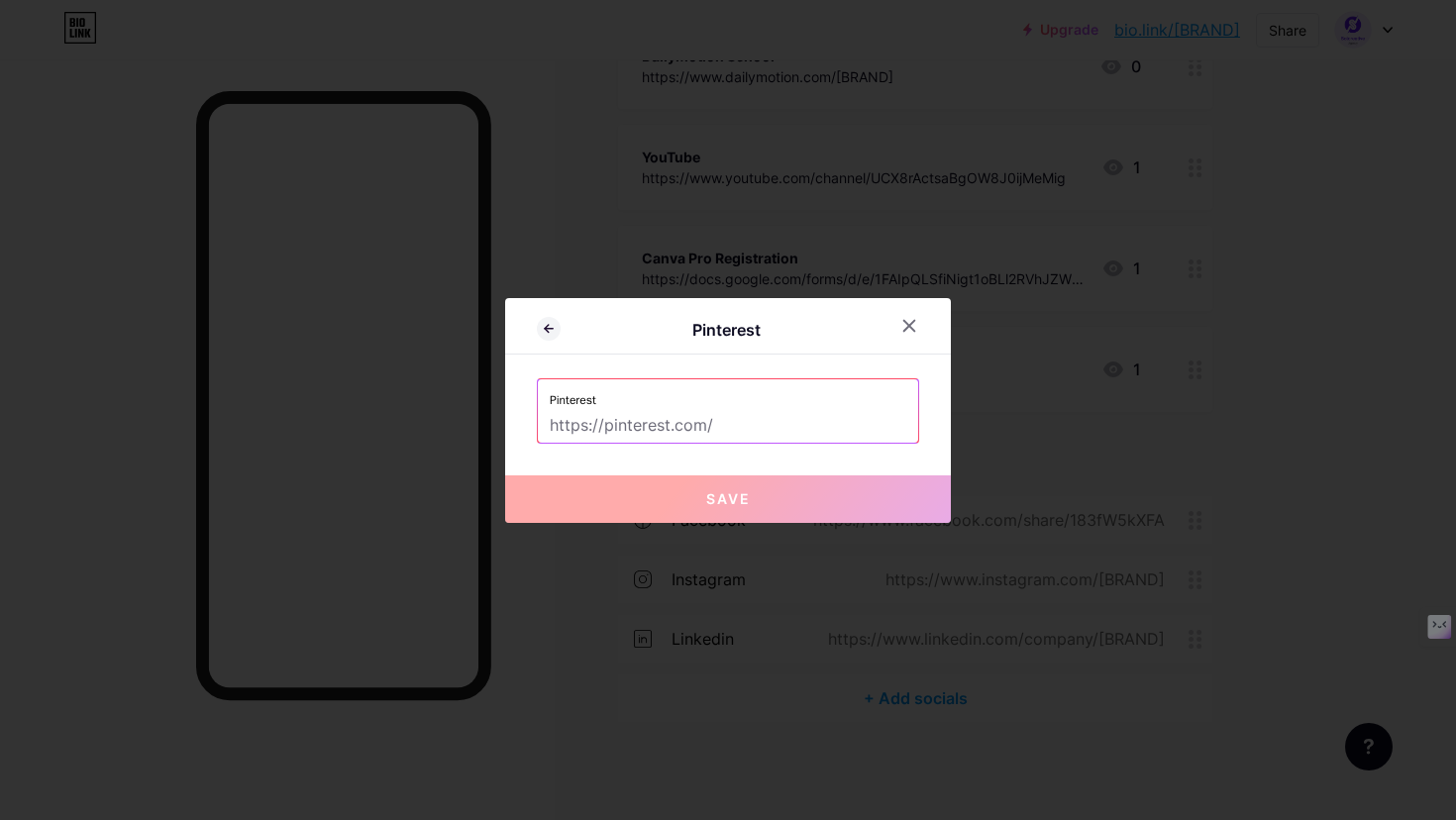 click at bounding box center [728, 426] 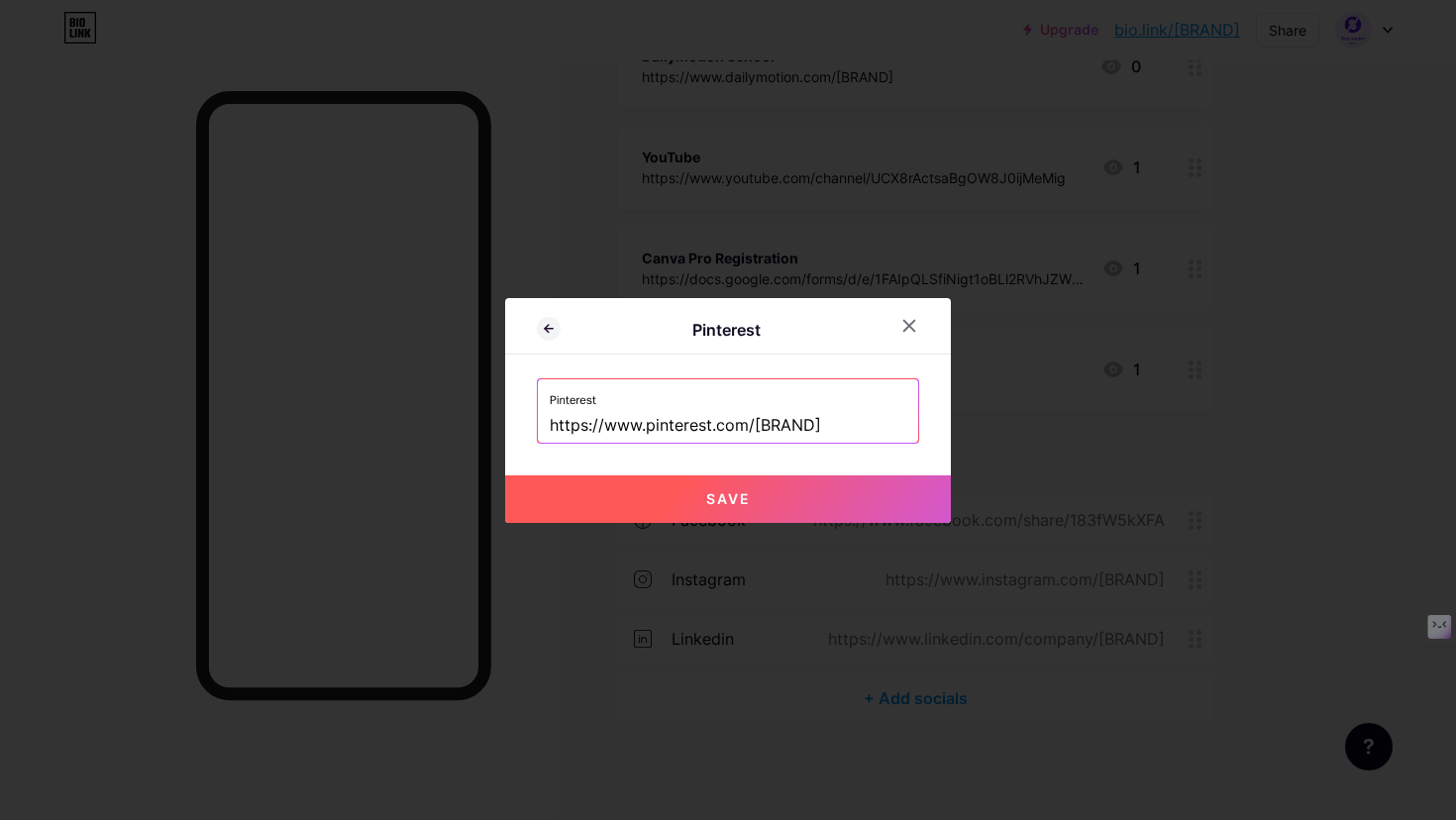 type on "https://www.pinterest.com/solcreative_agency" 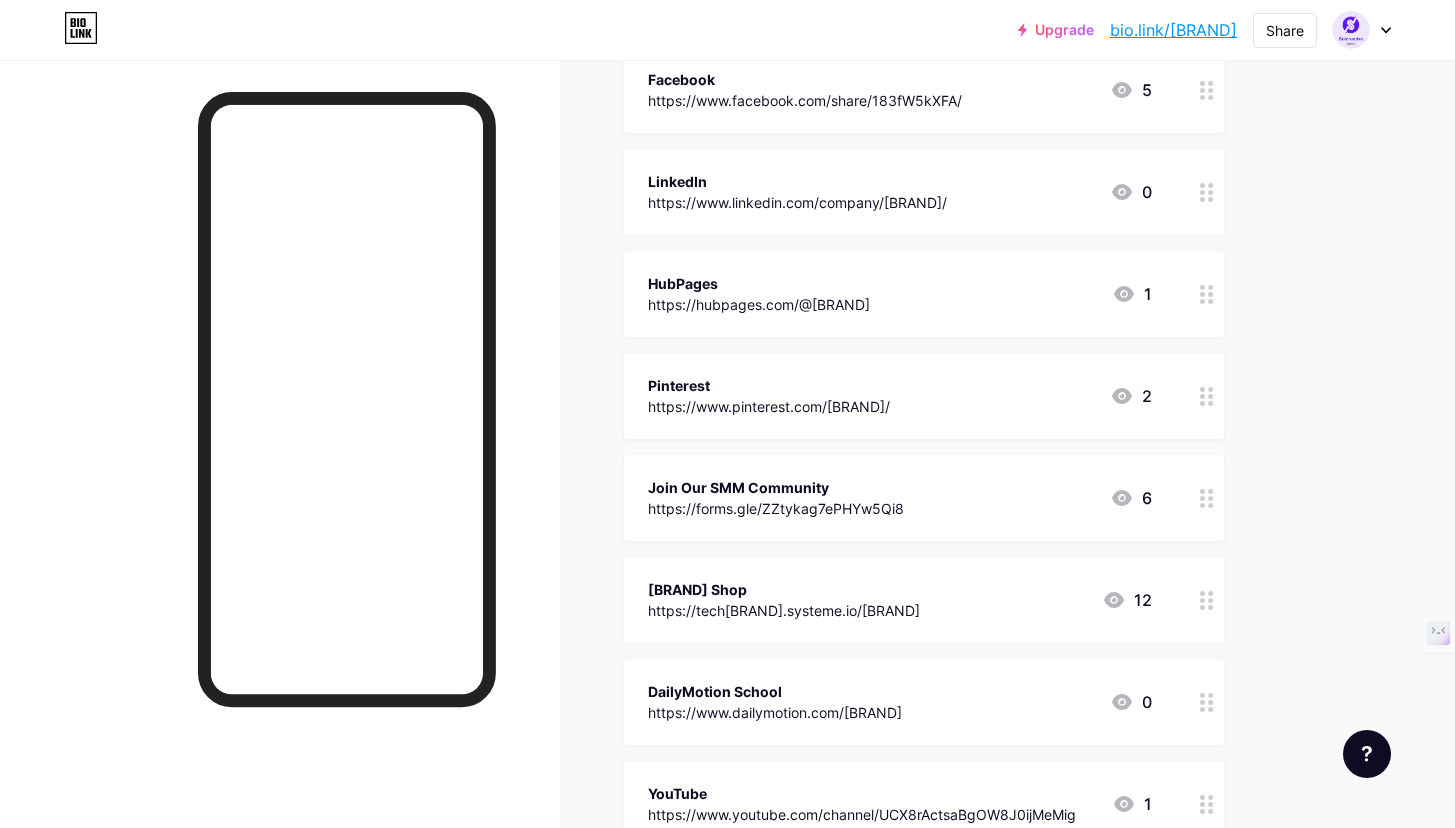 scroll, scrollTop: 709, scrollLeft: 0, axis: vertical 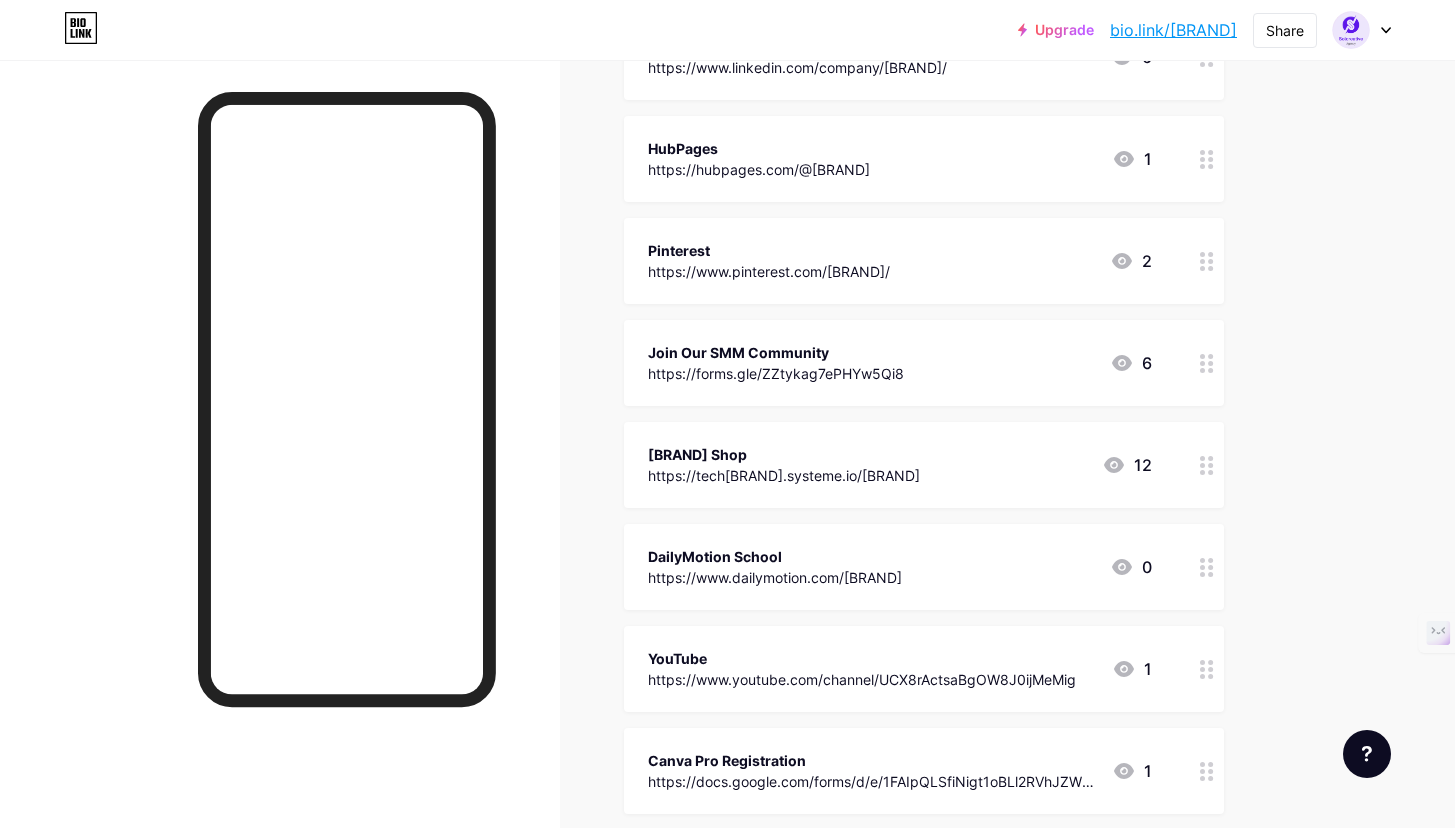 click at bounding box center (1207, 465) 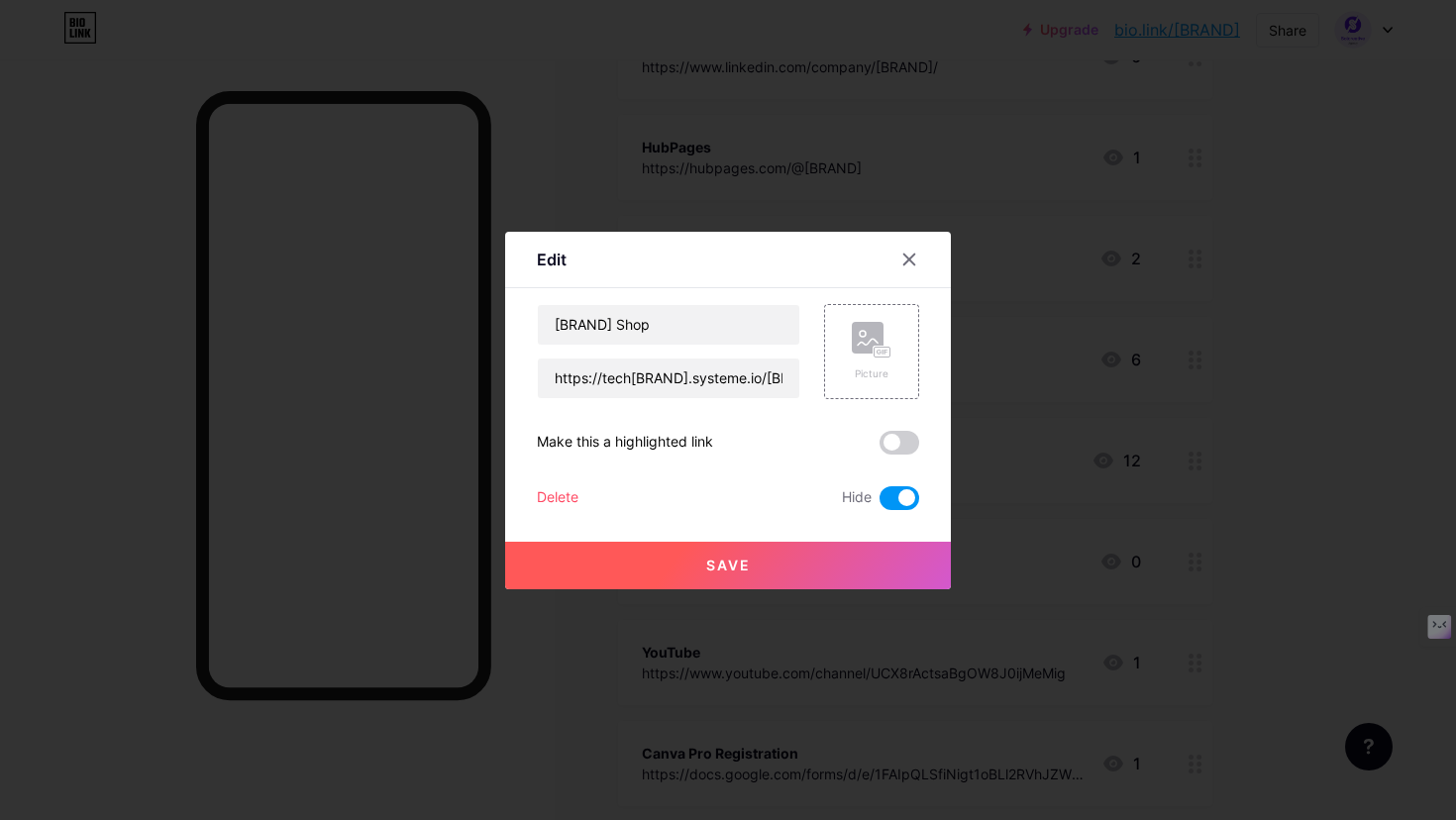 click at bounding box center [728, 410] 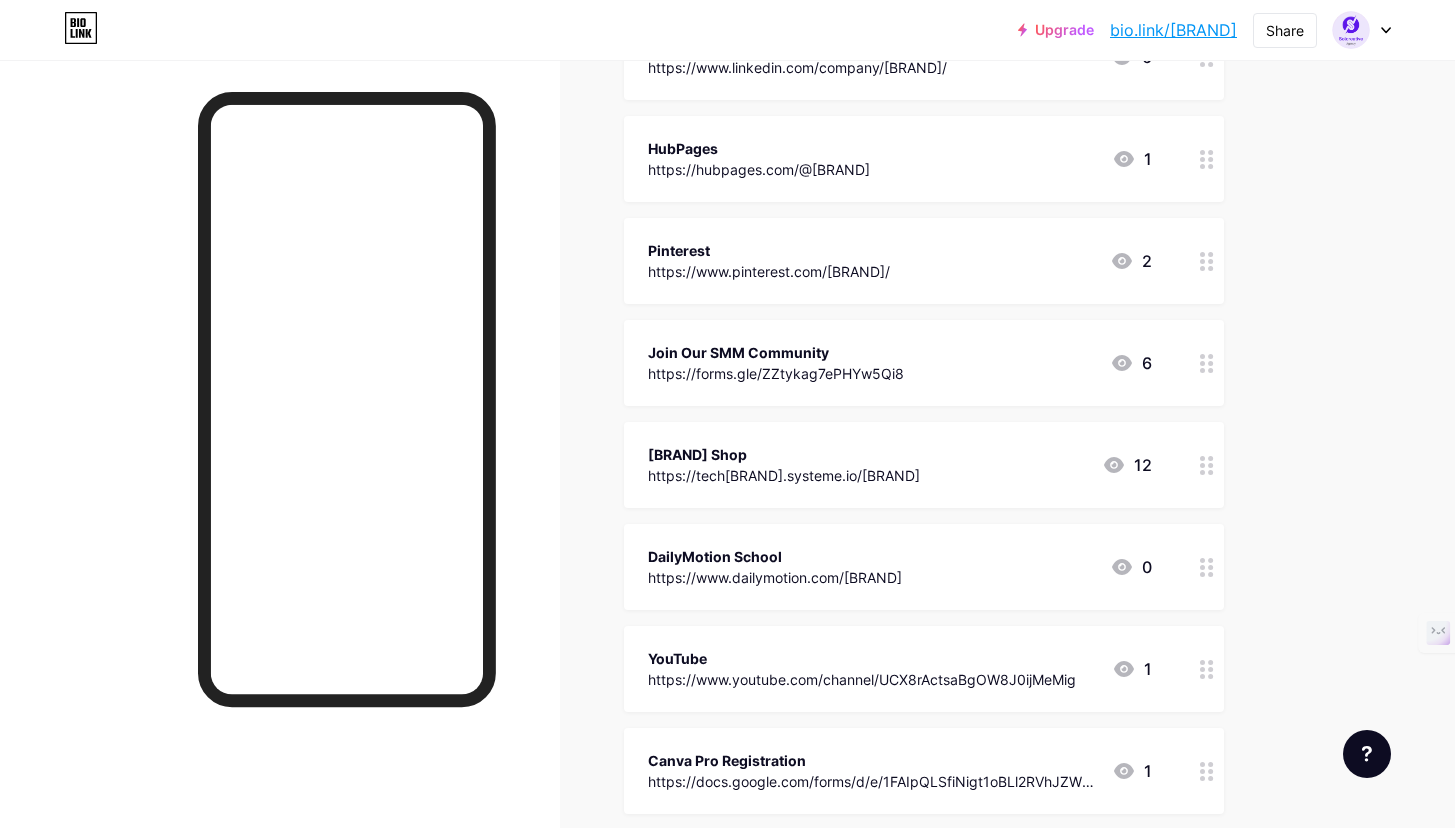 click 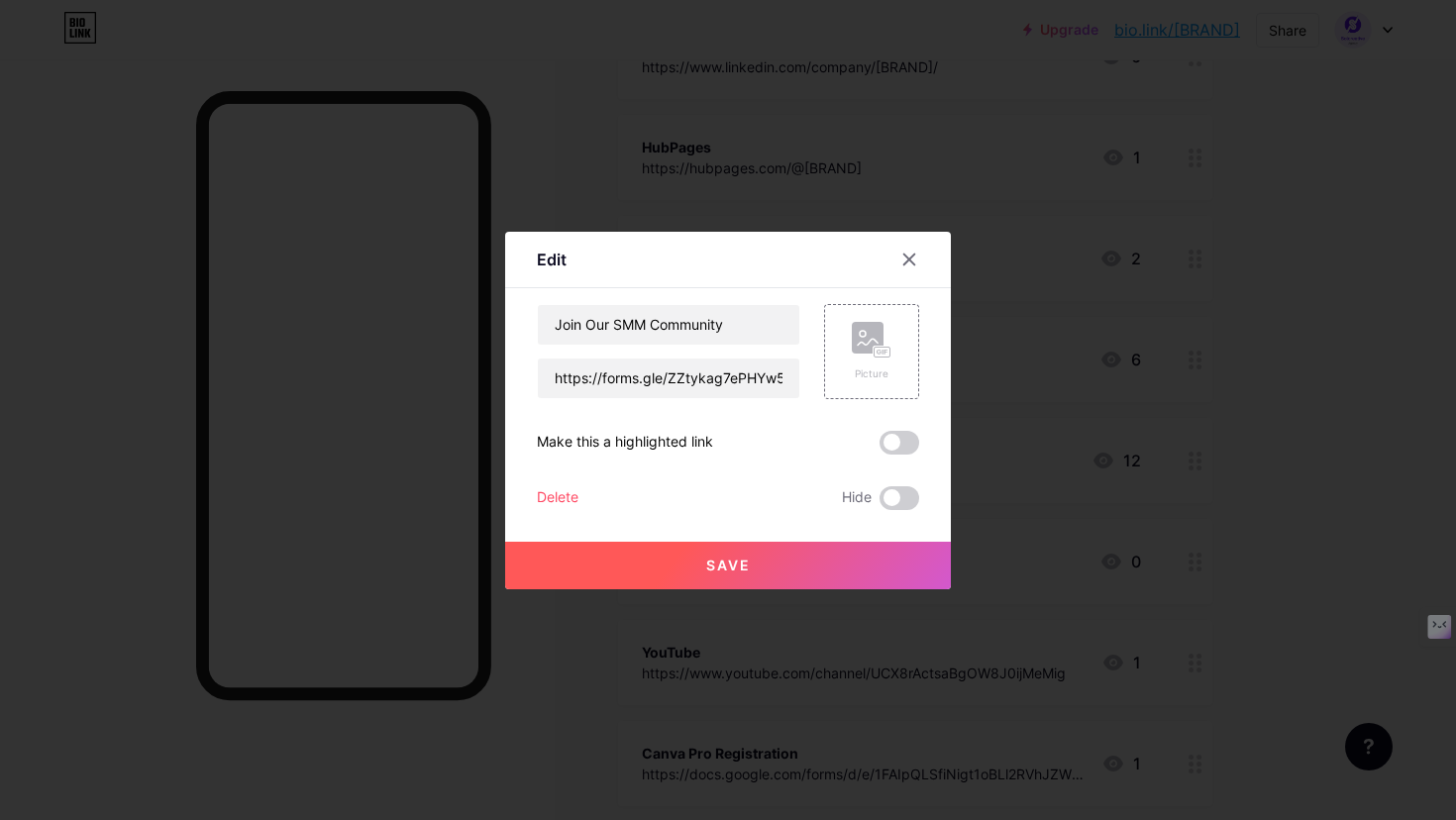 click at bounding box center (728, 410) 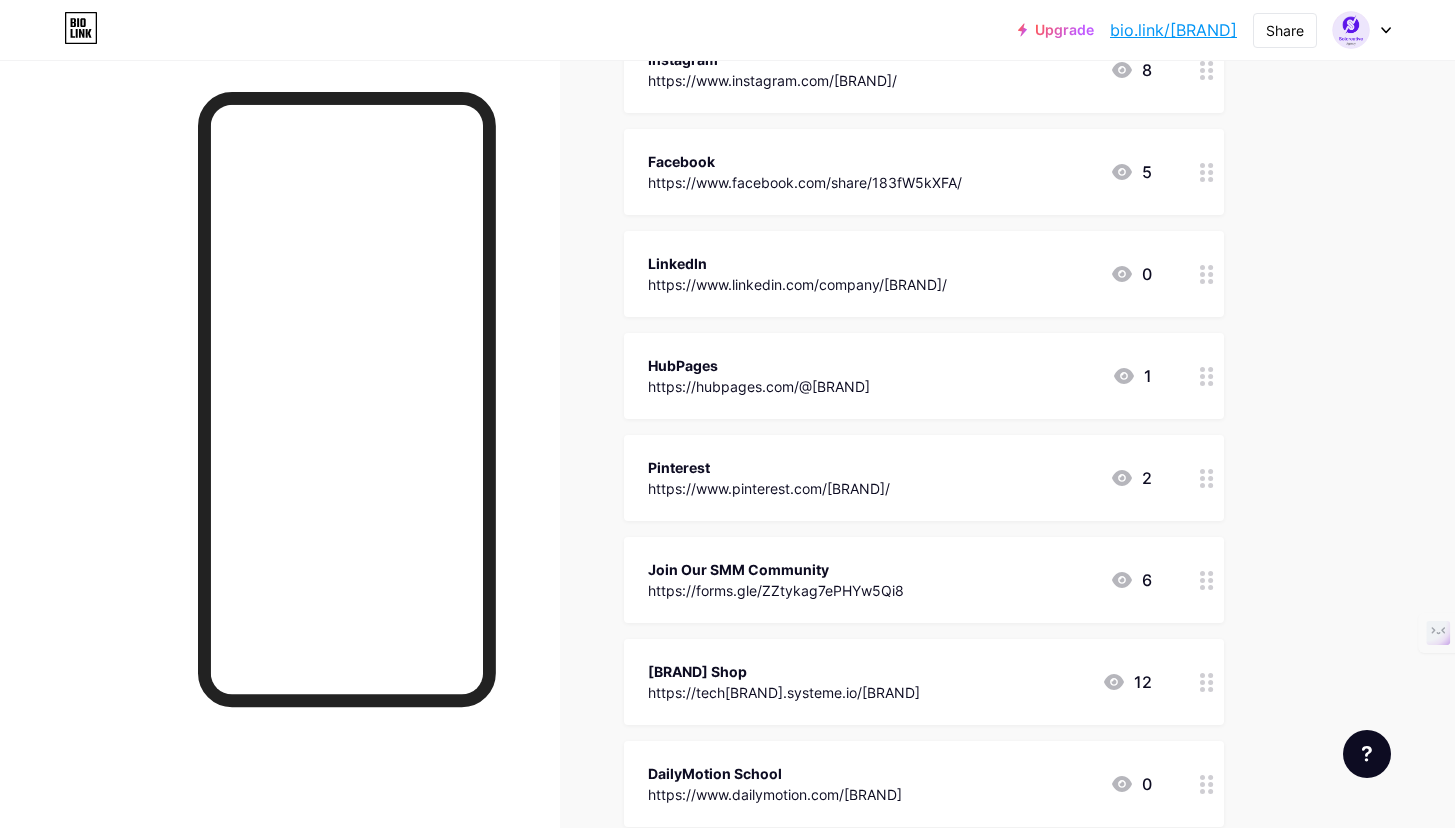 scroll, scrollTop: 491, scrollLeft: 0, axis: vertical 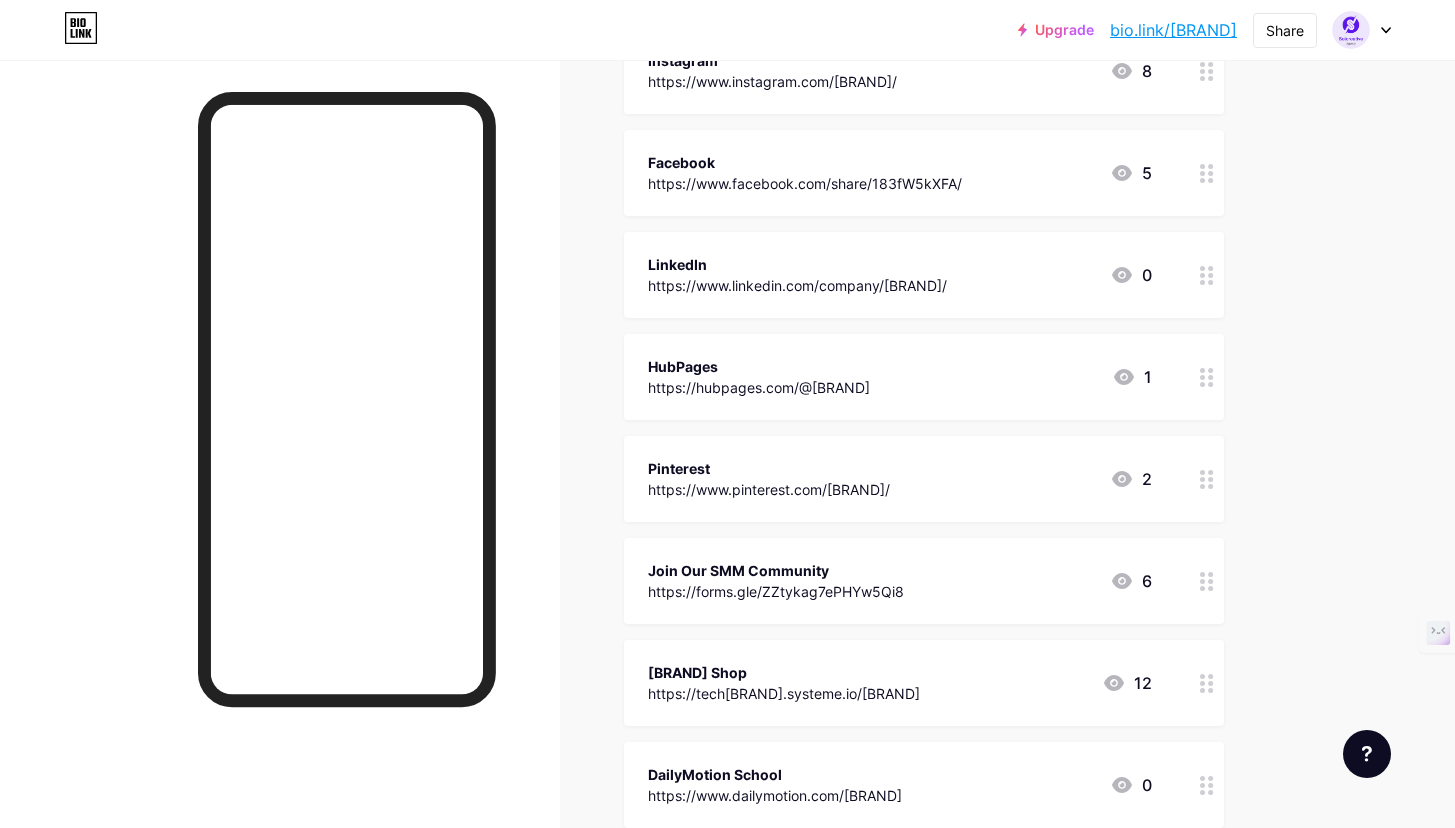 type 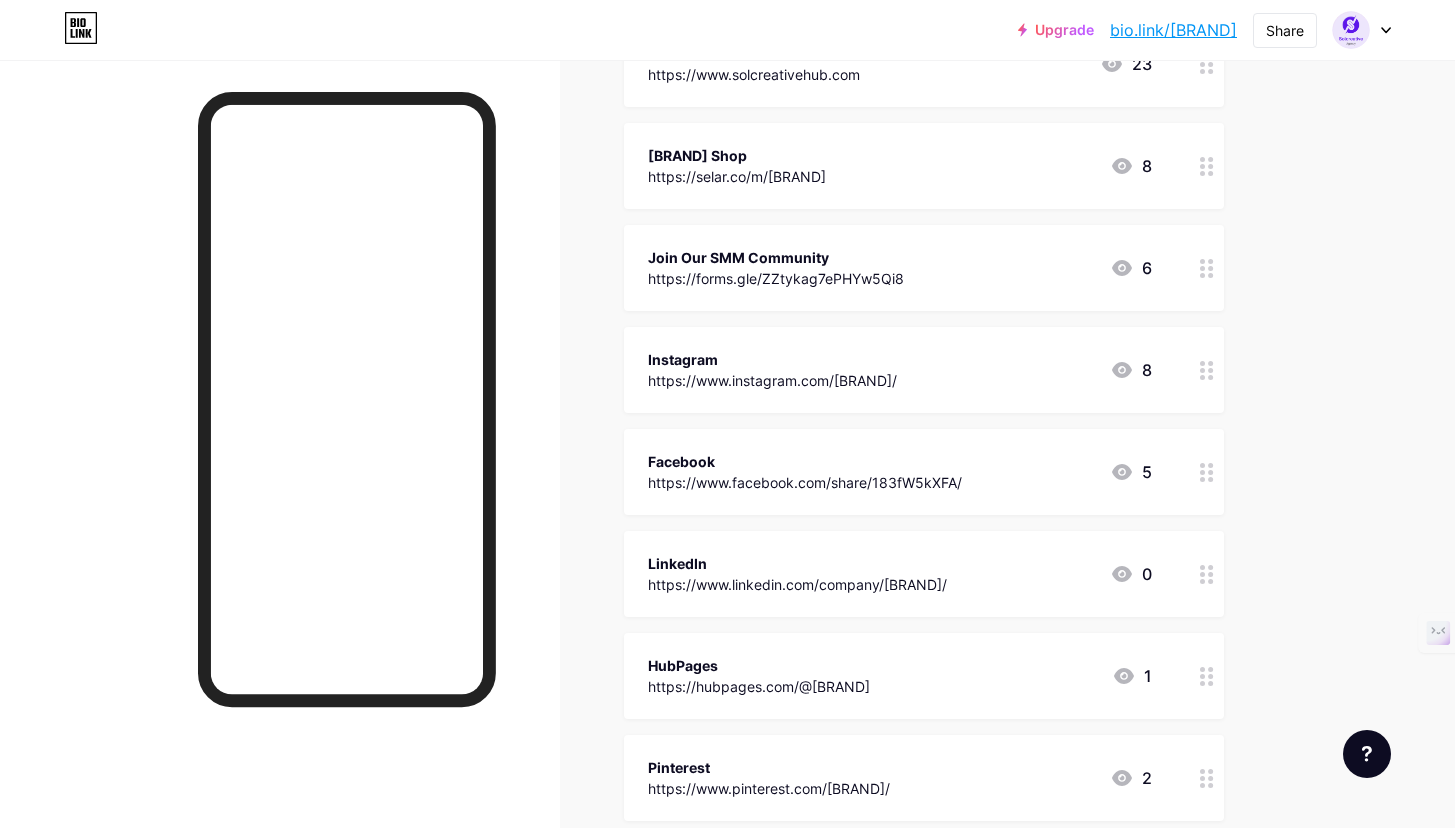 scroll, scrollTop: 295, scrollLeft: 0, axis: vertical 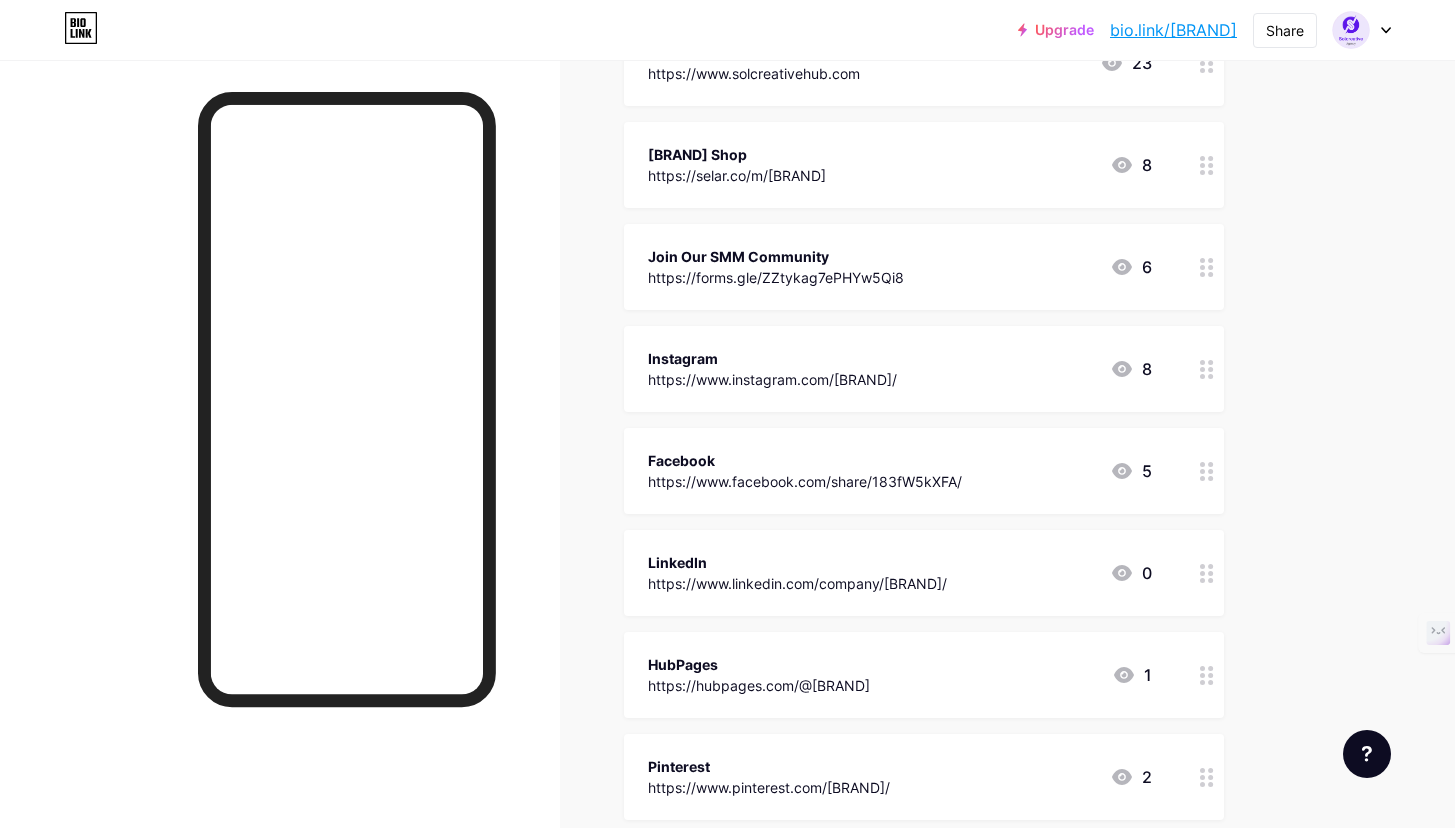 click 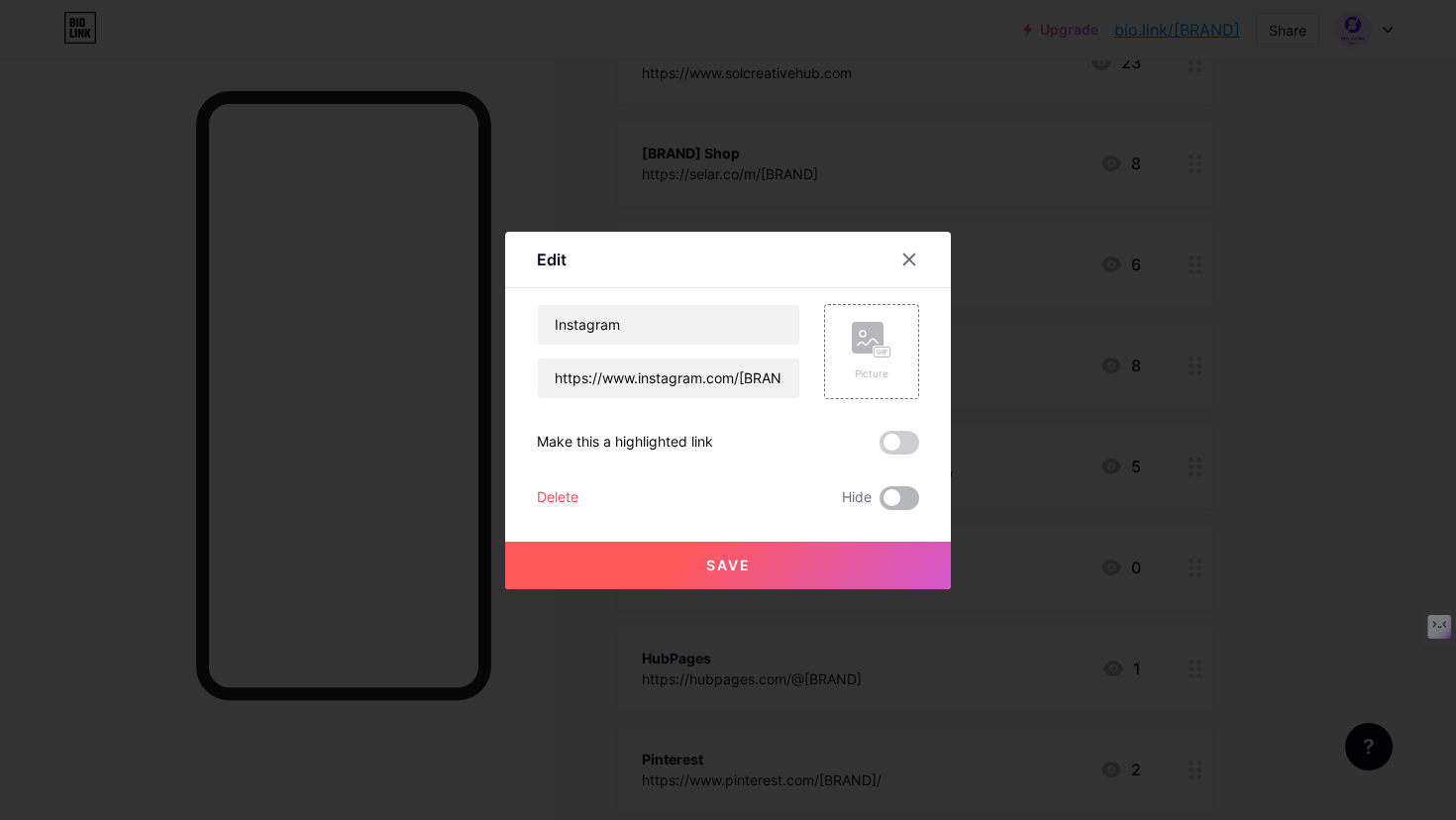 click at bounding box center [899, 498] 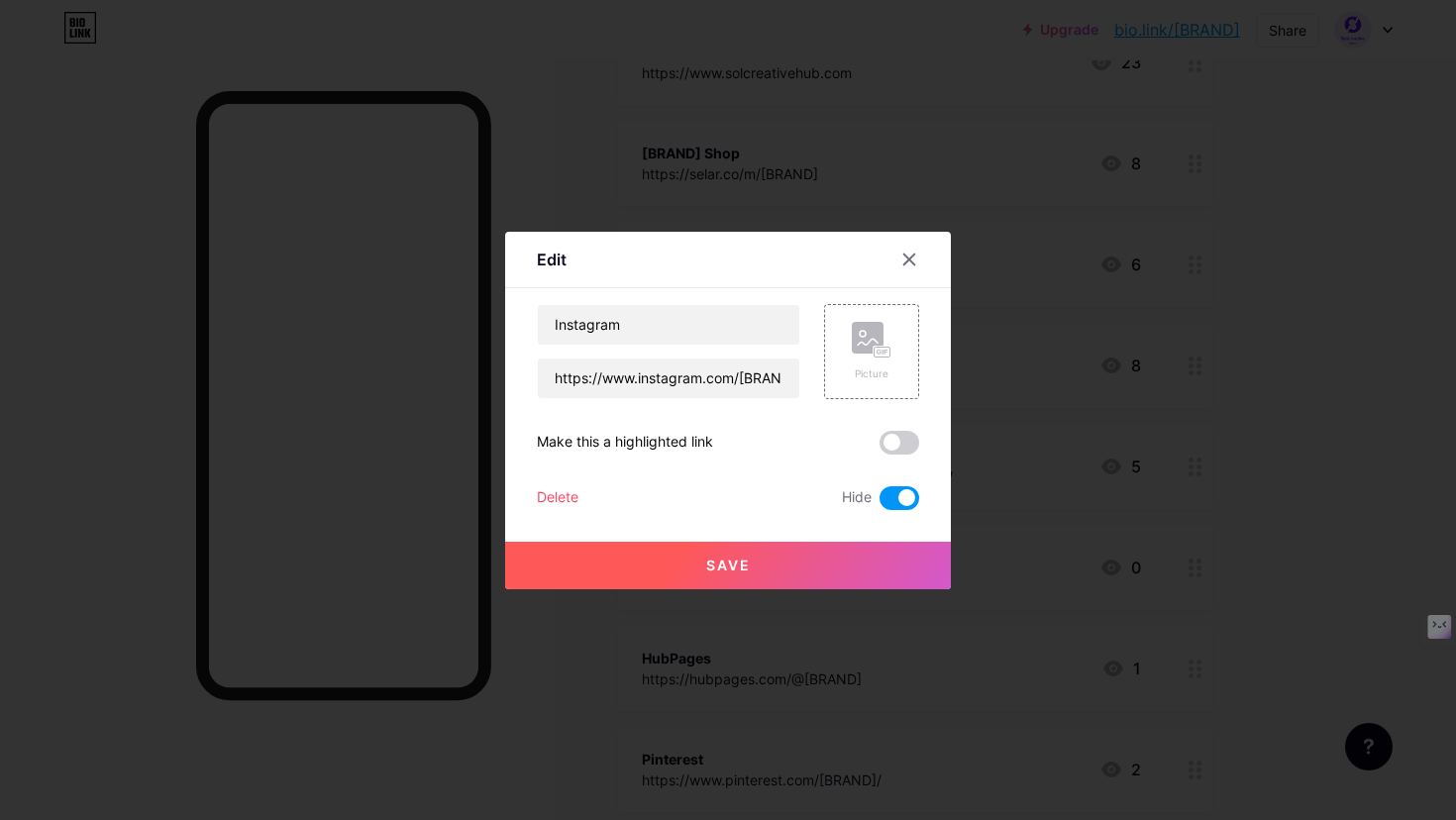 click on "Save" at bounding box center (728, 565) 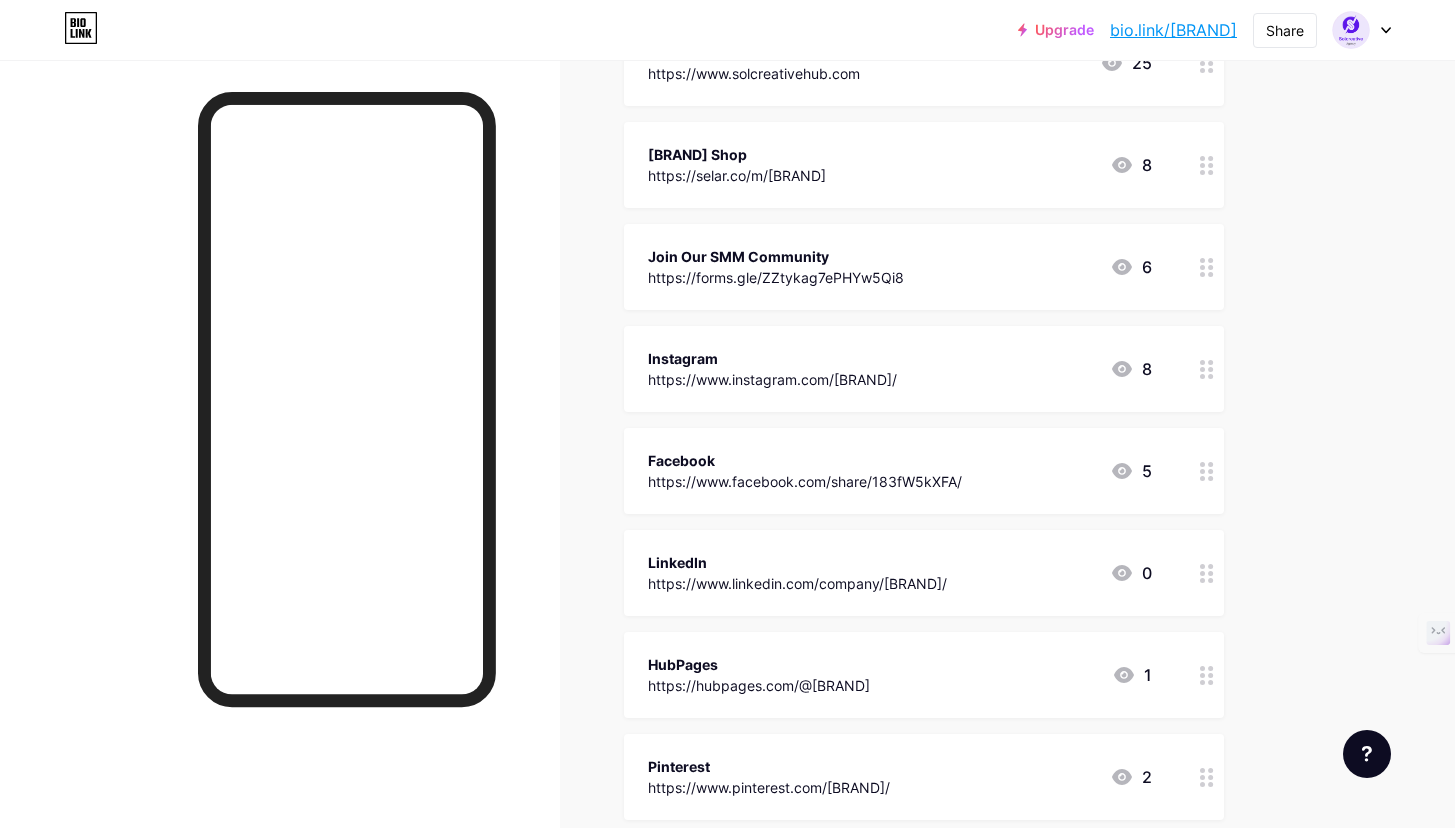 click 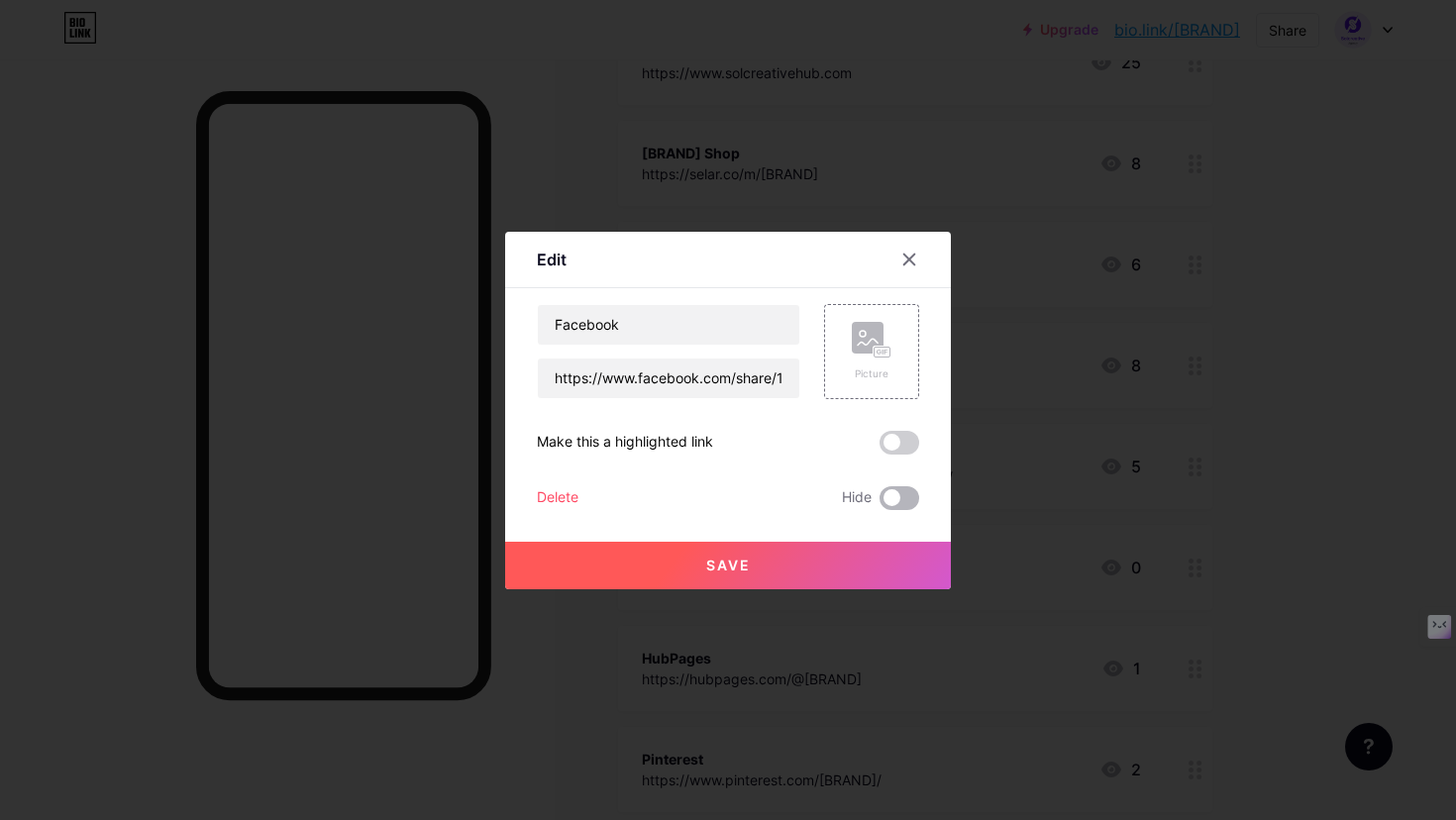 click at bounding box center [899, 498] 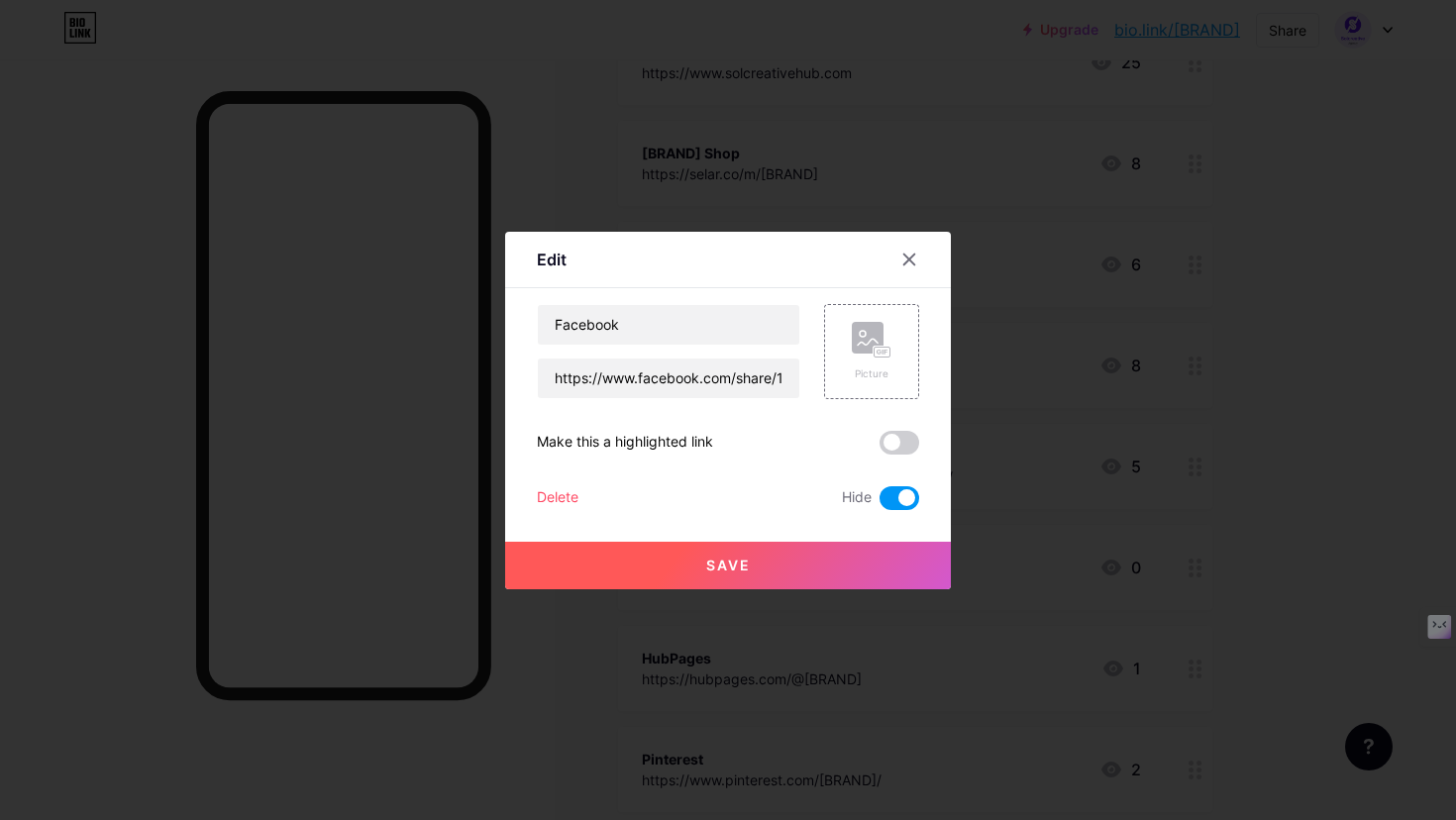 click on "Save" at bounding box center [728, 565] 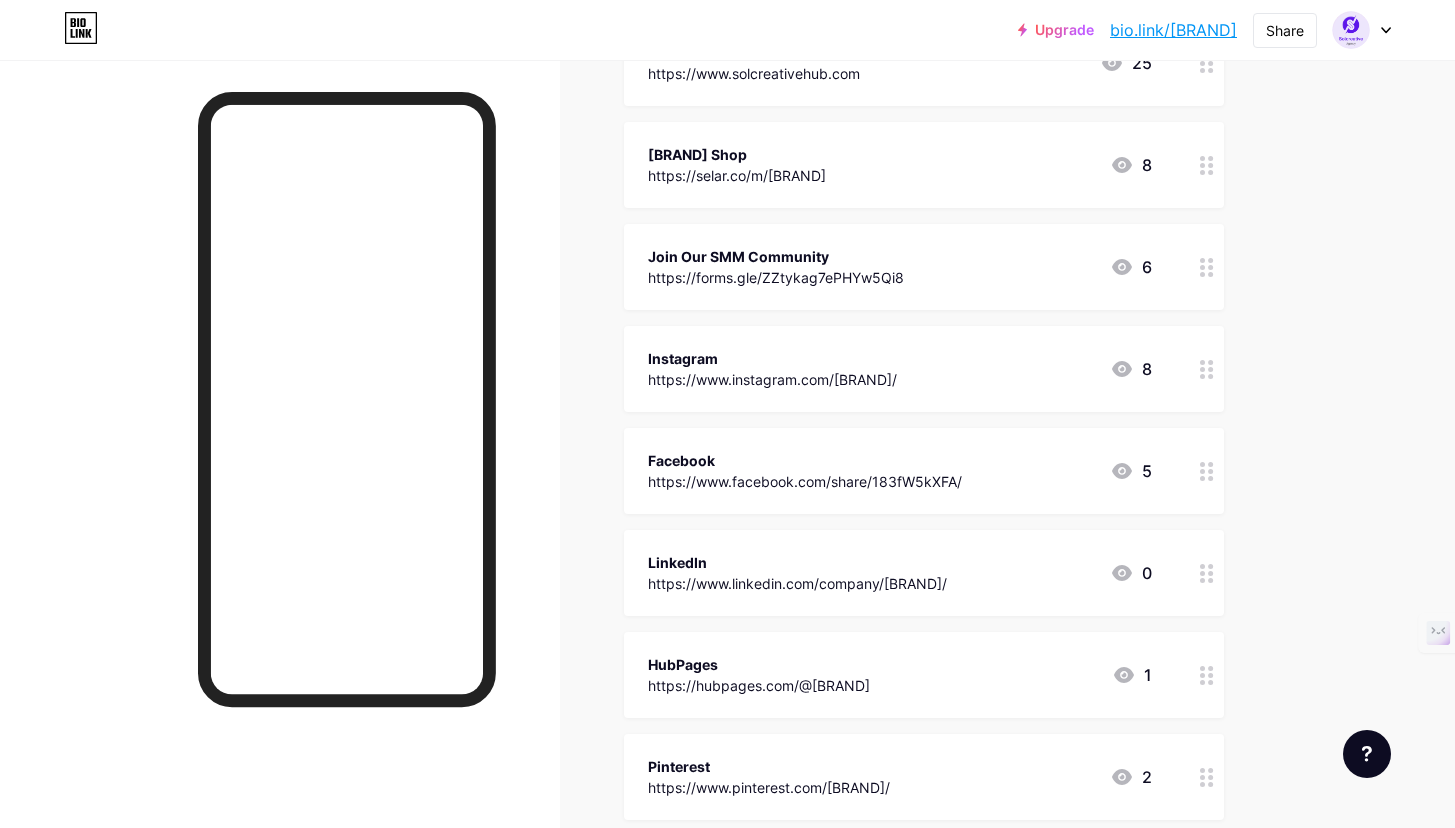 click at bounding box center [1207, 573] 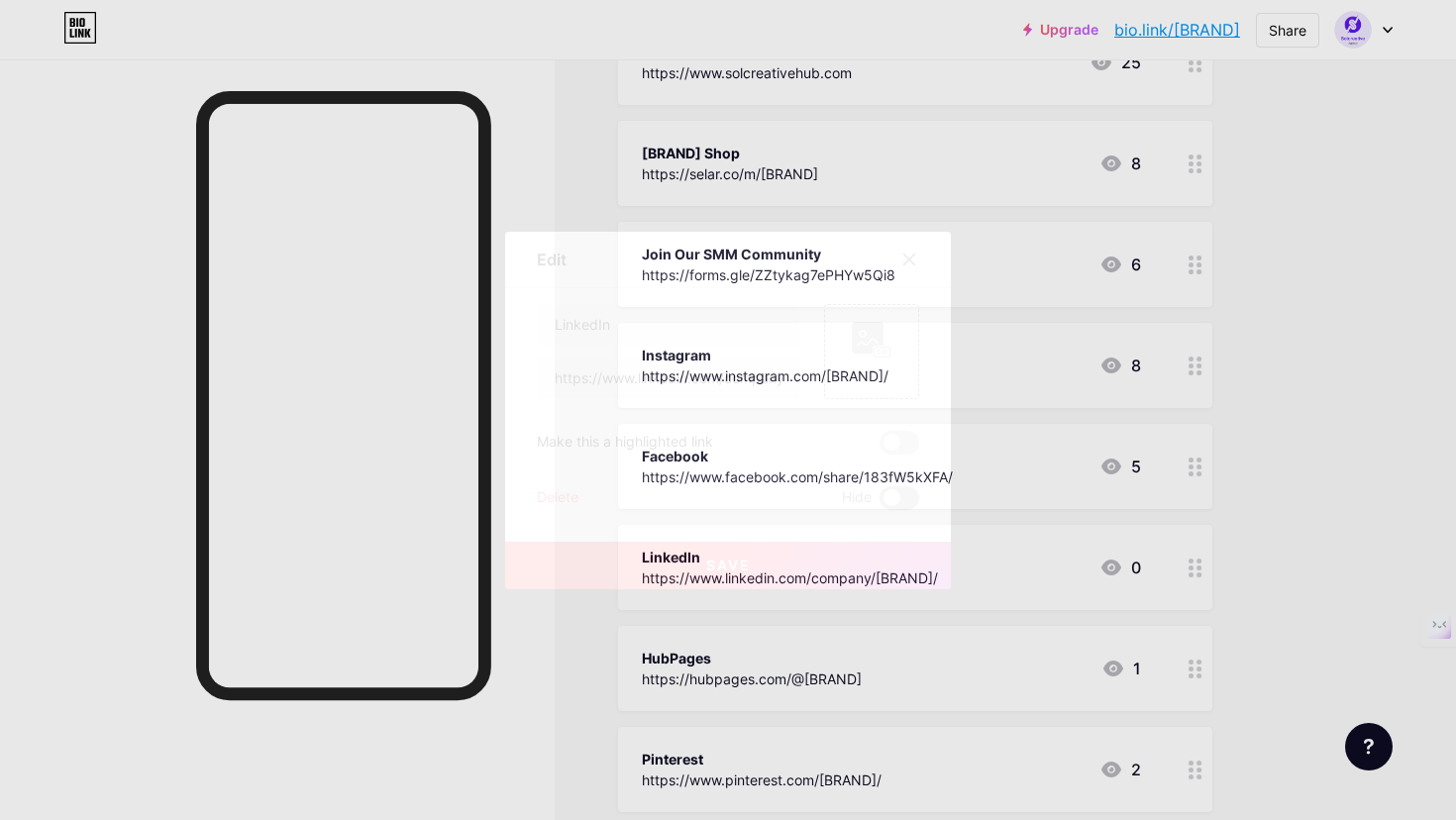 click at bounding box center [899, 498] 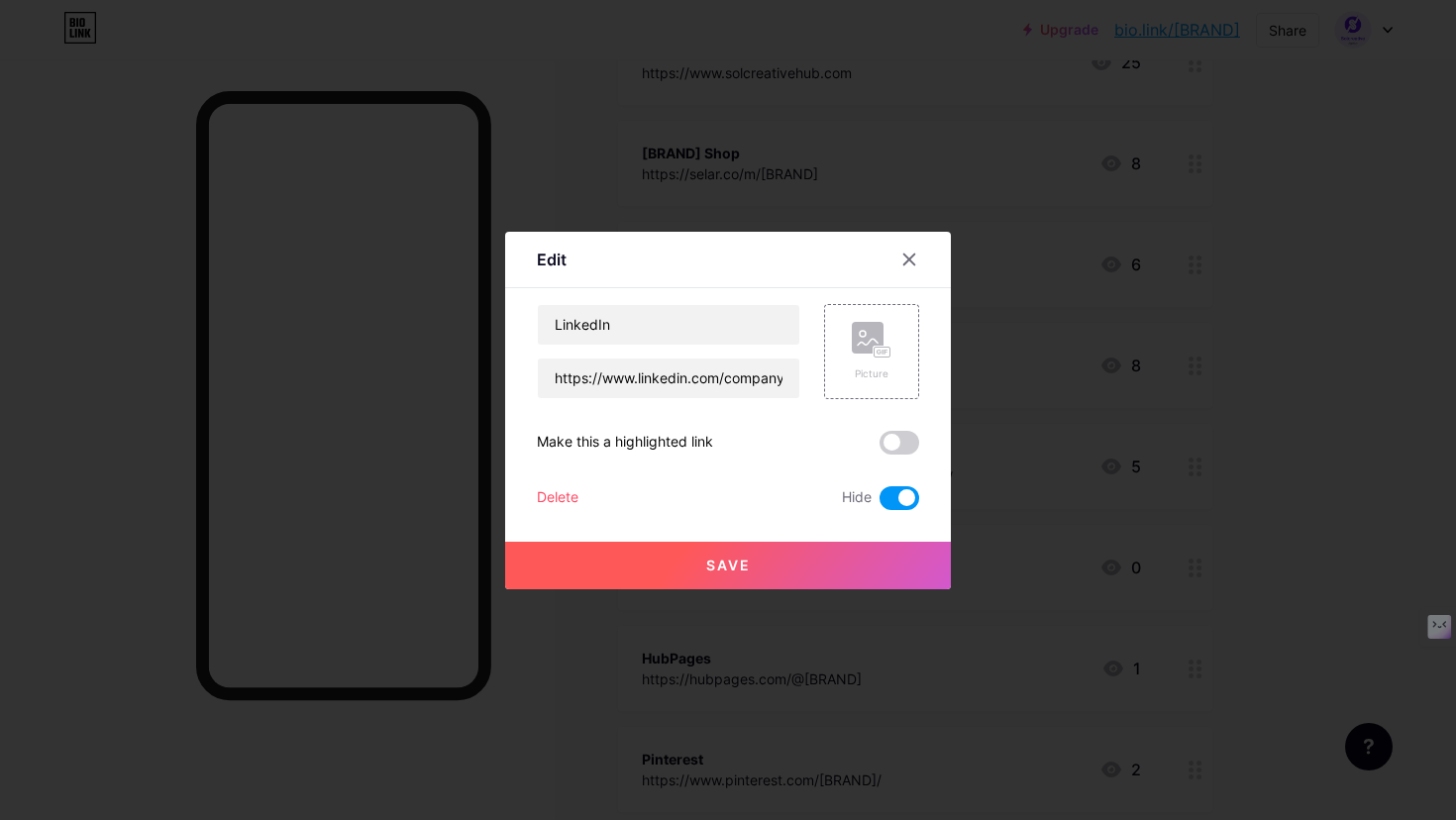 click on "Save" at bounding box center (728, 565) 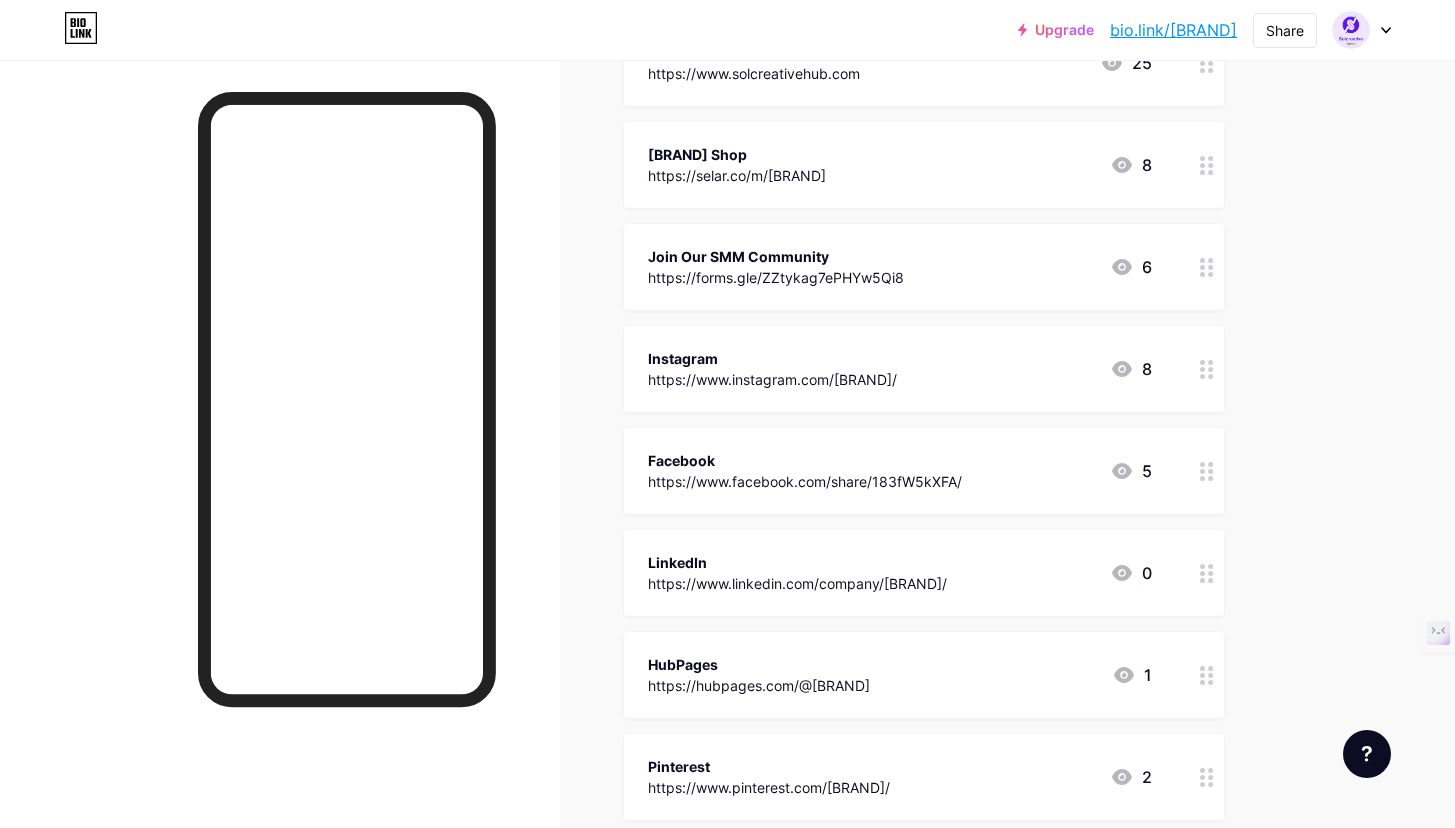 click on "Links
Posts
Design
Subscribers
NEW
Stats
Settings       + ADD LINK     + ADD EMBED
+ Add header
Solcreative Hub
https://www.solcreativehub.com
25
Selar Shop
https://selar.co/m/solcreative_agency
8
Join Our SMM Community
https://forms.gle/ZZtykag7ePHYw5Qi8
6
Instagram
https://www.instagram.com/solcreative_agency/
8
Facebook
https://www.facebook.com/share/183fW5kXFA/
5
LinkedIn
https://www.linkedin.com/company/solcreative-agency/
0" at bounding box center (654, 784) 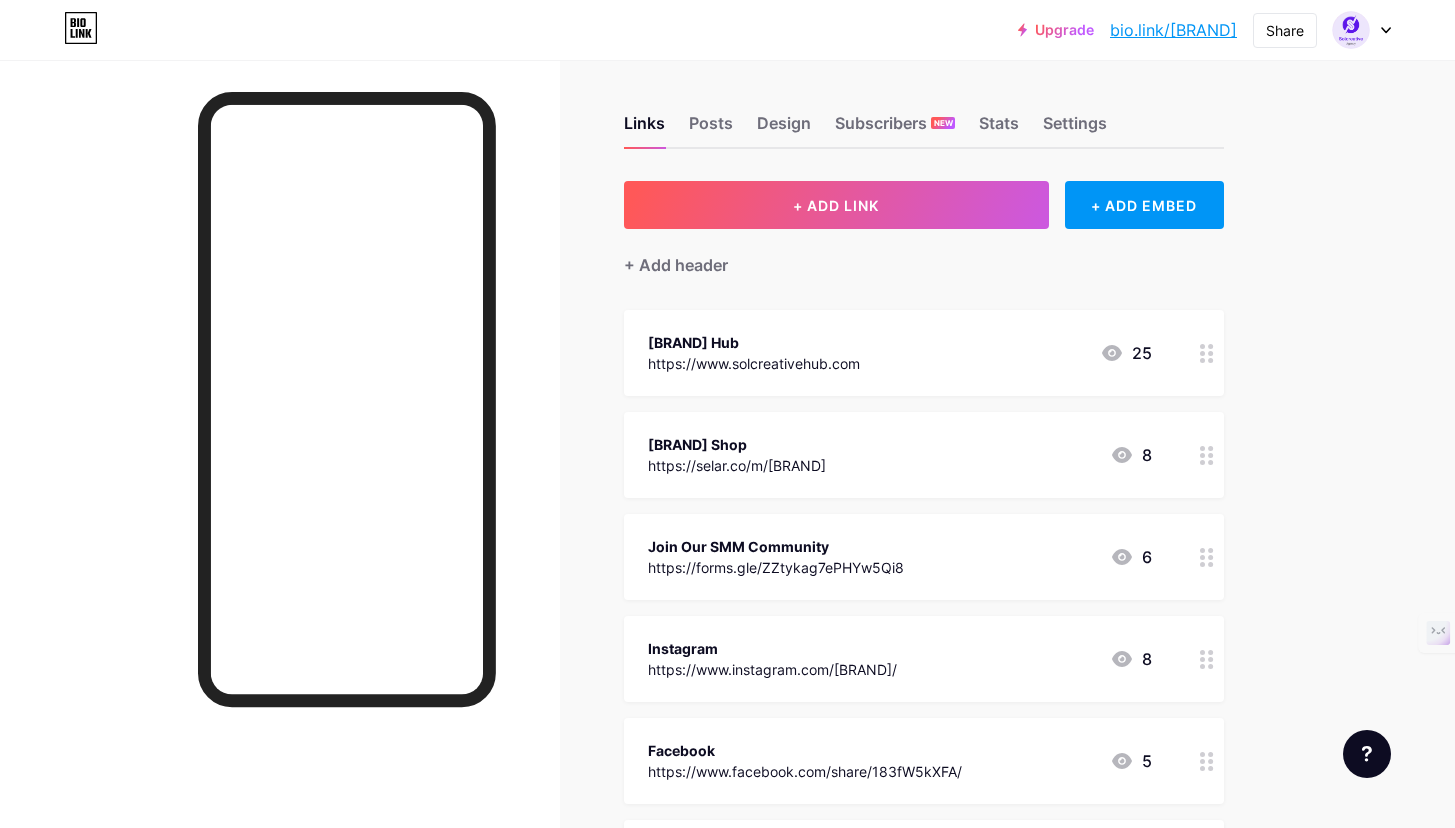 scroll, scrollTop: 0, scrollLeft: 0, axis: both 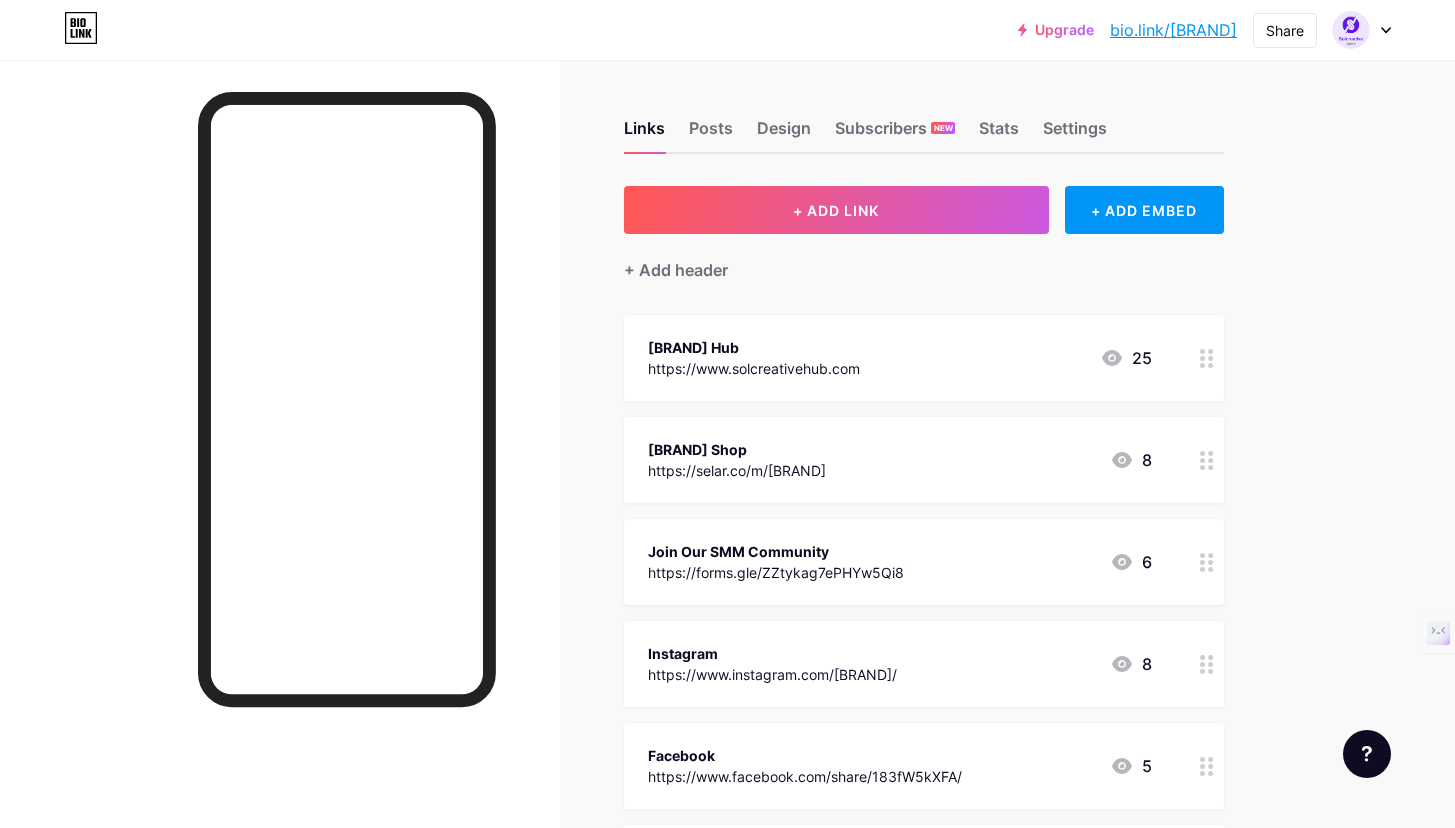 click on "+ Add header" at bounding box center (924, 258) 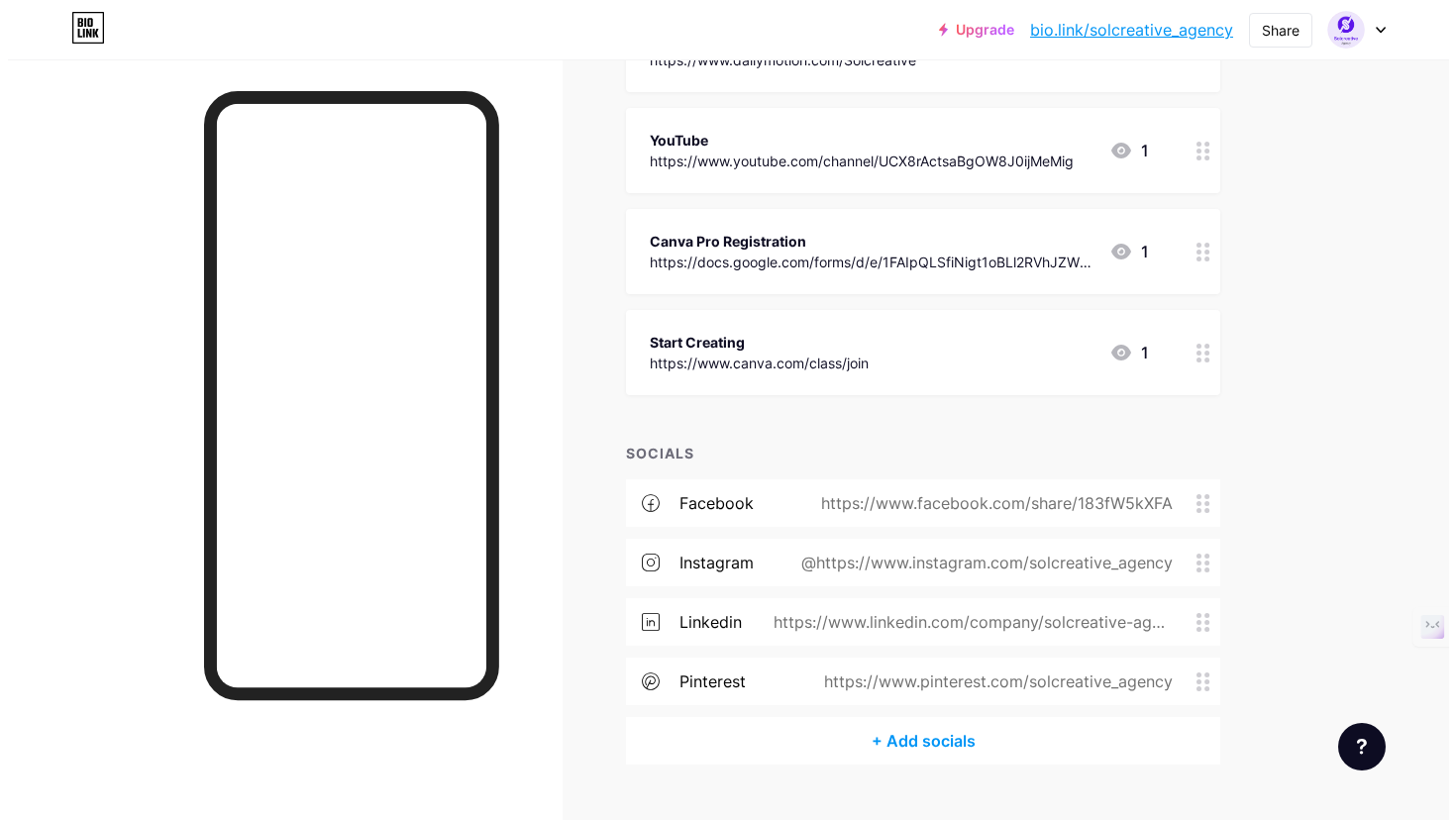 scroll, scrollTop: 1257, scrollLeft: 0, axis: vertical 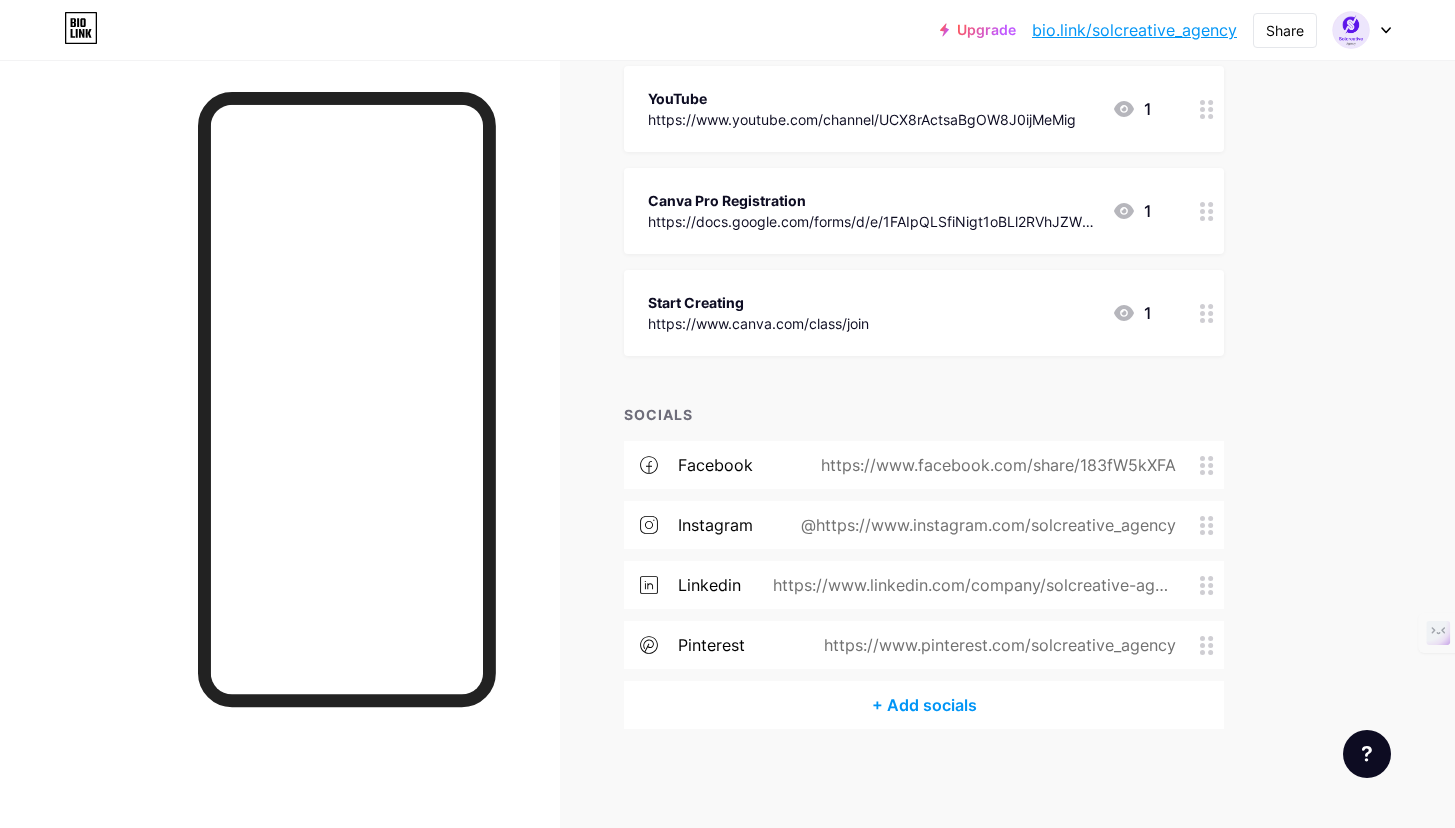 click on "https://www.facebook.com/share/183fW5kXFA" at bounding box center [994, 465] 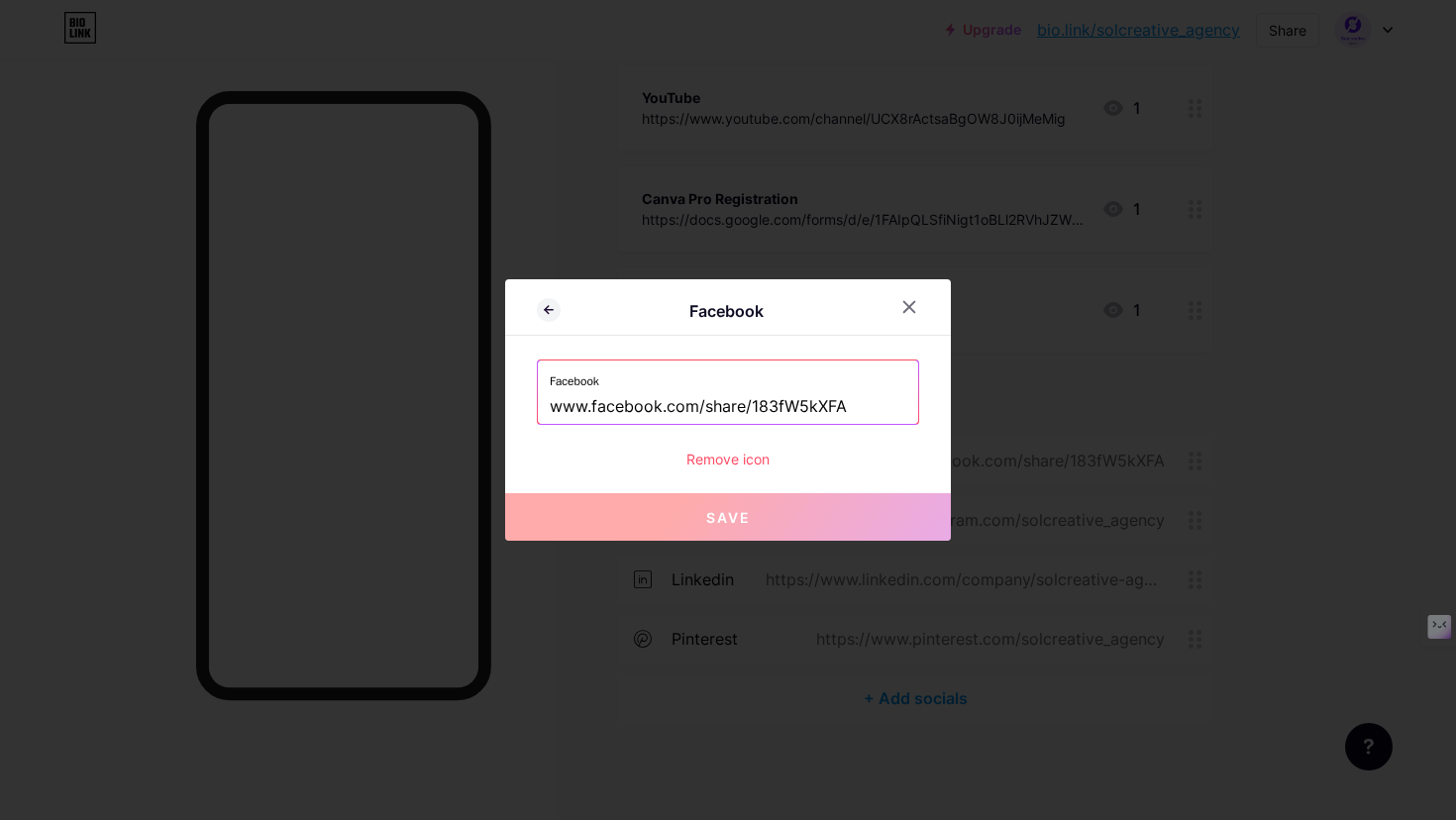 click at bounding box center (728, 410) 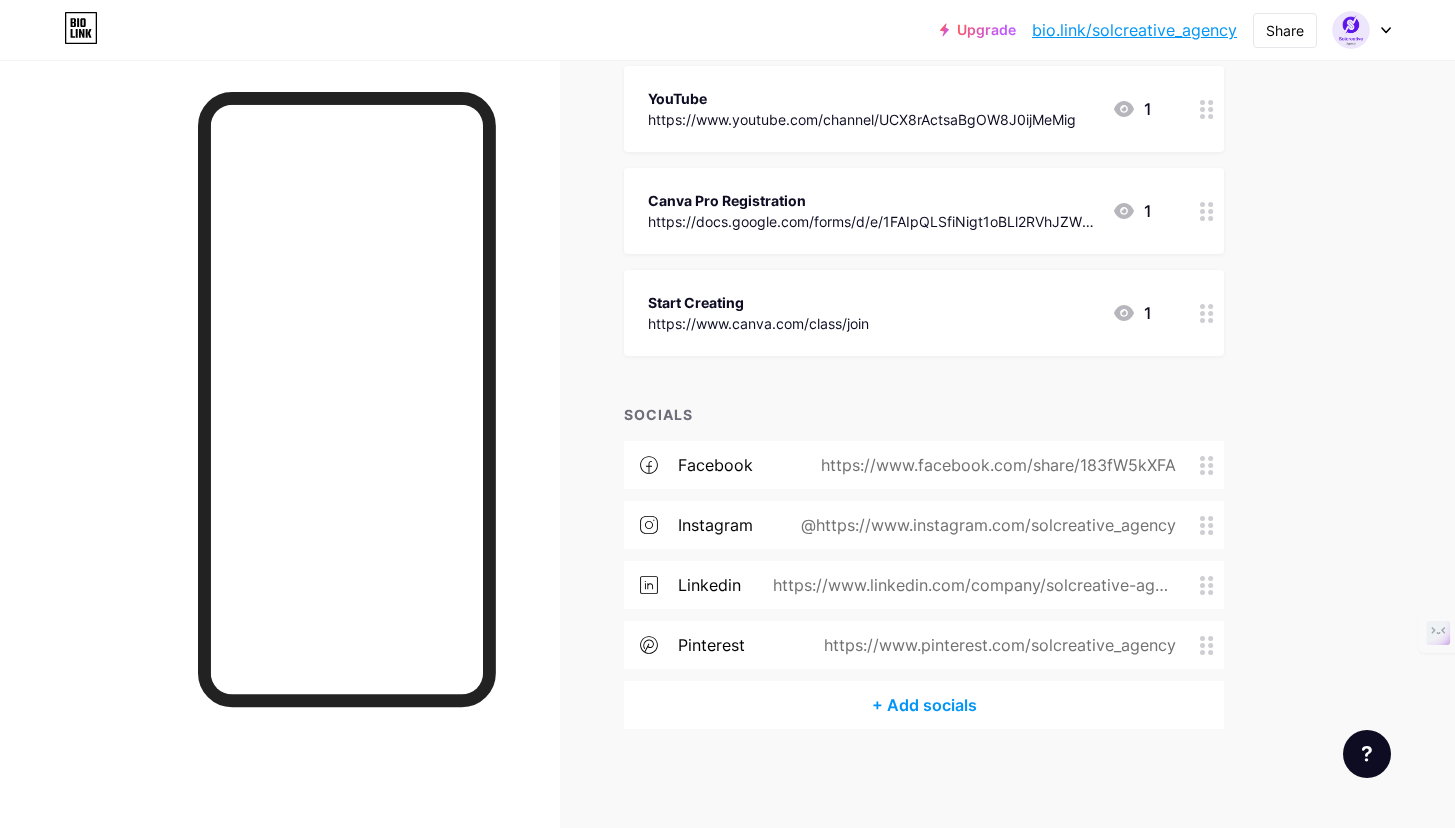 click on "@https://www.instagram.com/solcreative_agency" at bounding box center [984, 525] 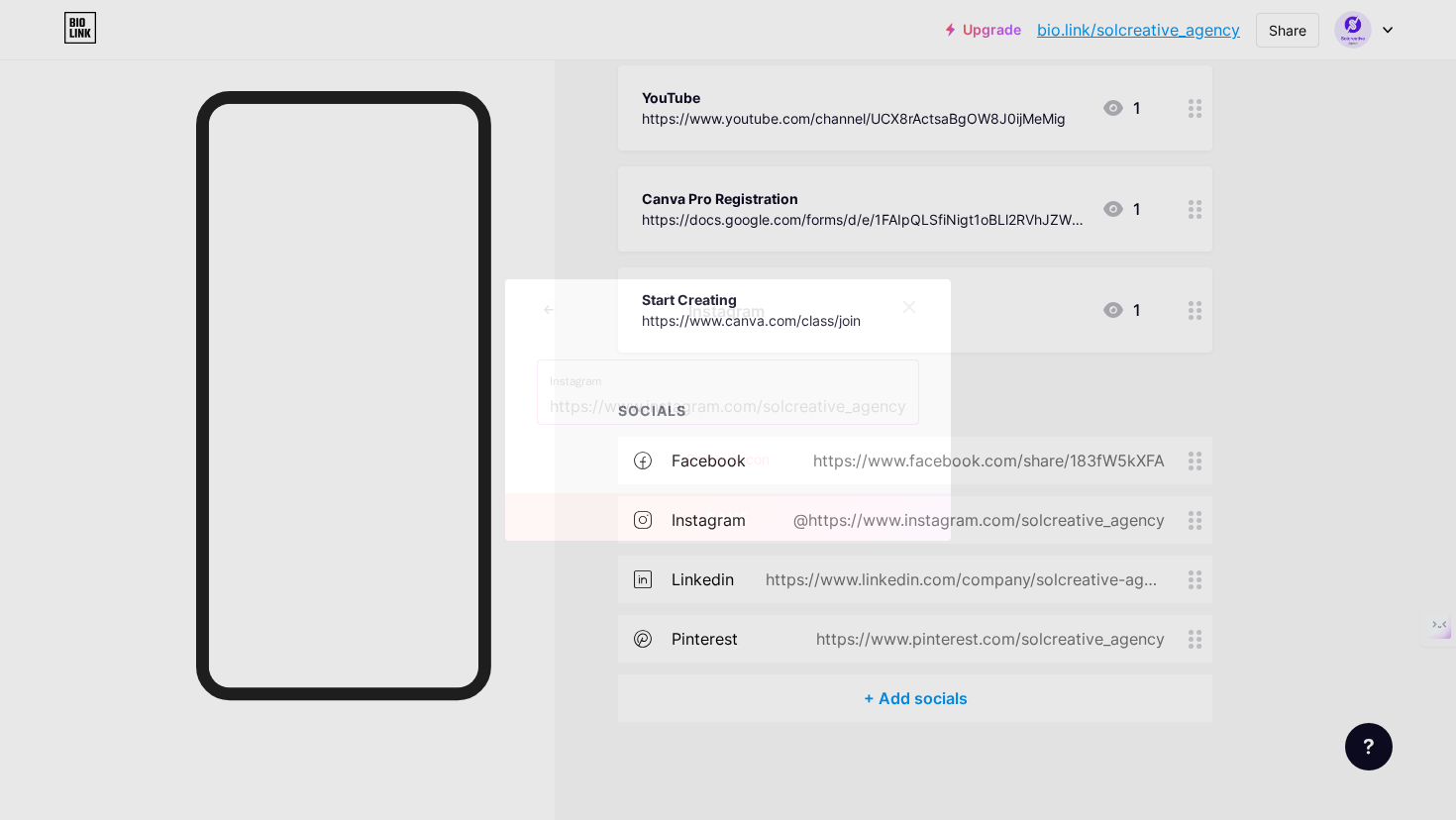 click at bounding box center [728, 410] 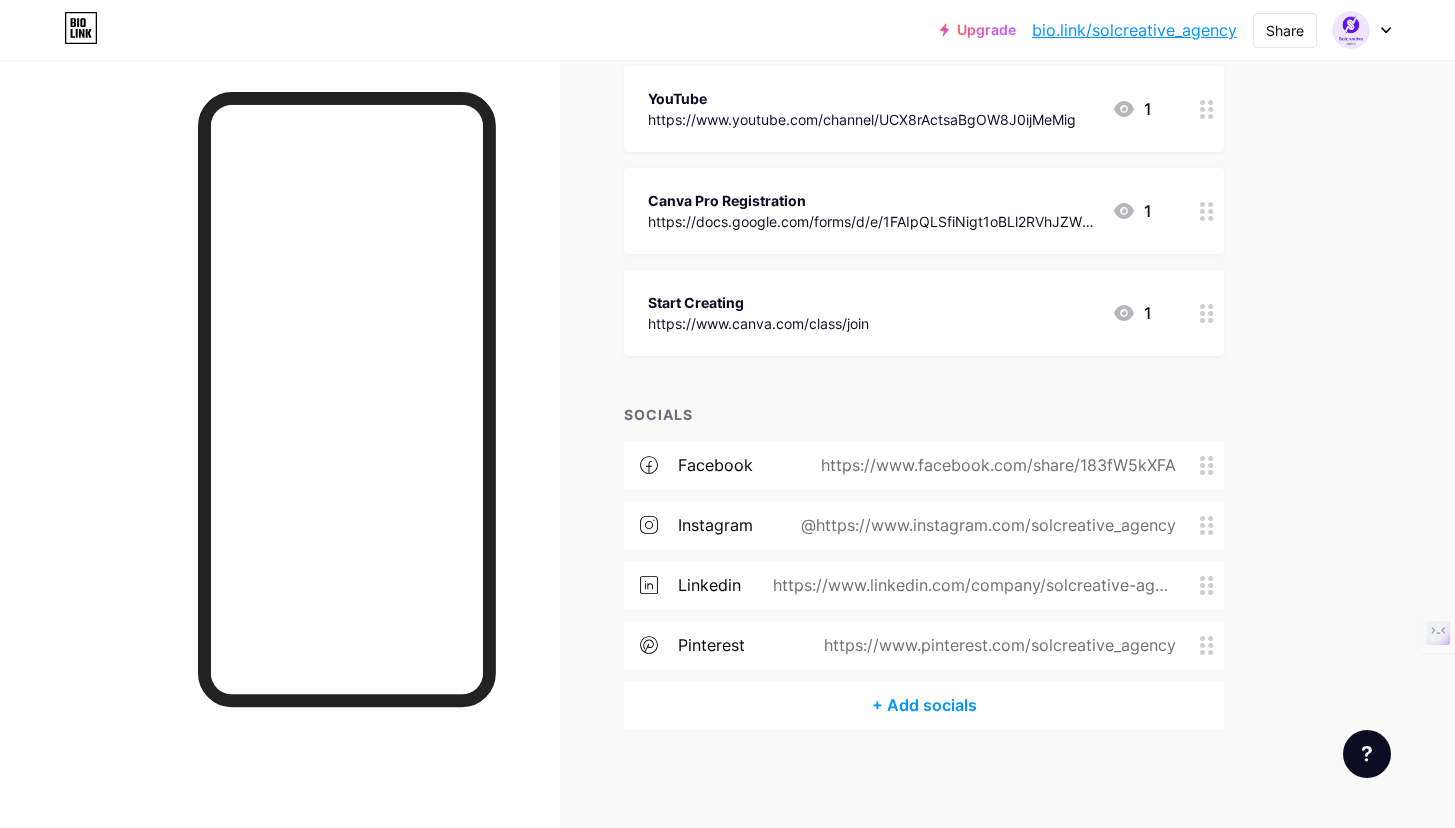 click on "@https://www.instagram.com/solcreative_agency" at bounding box center [984, 525] 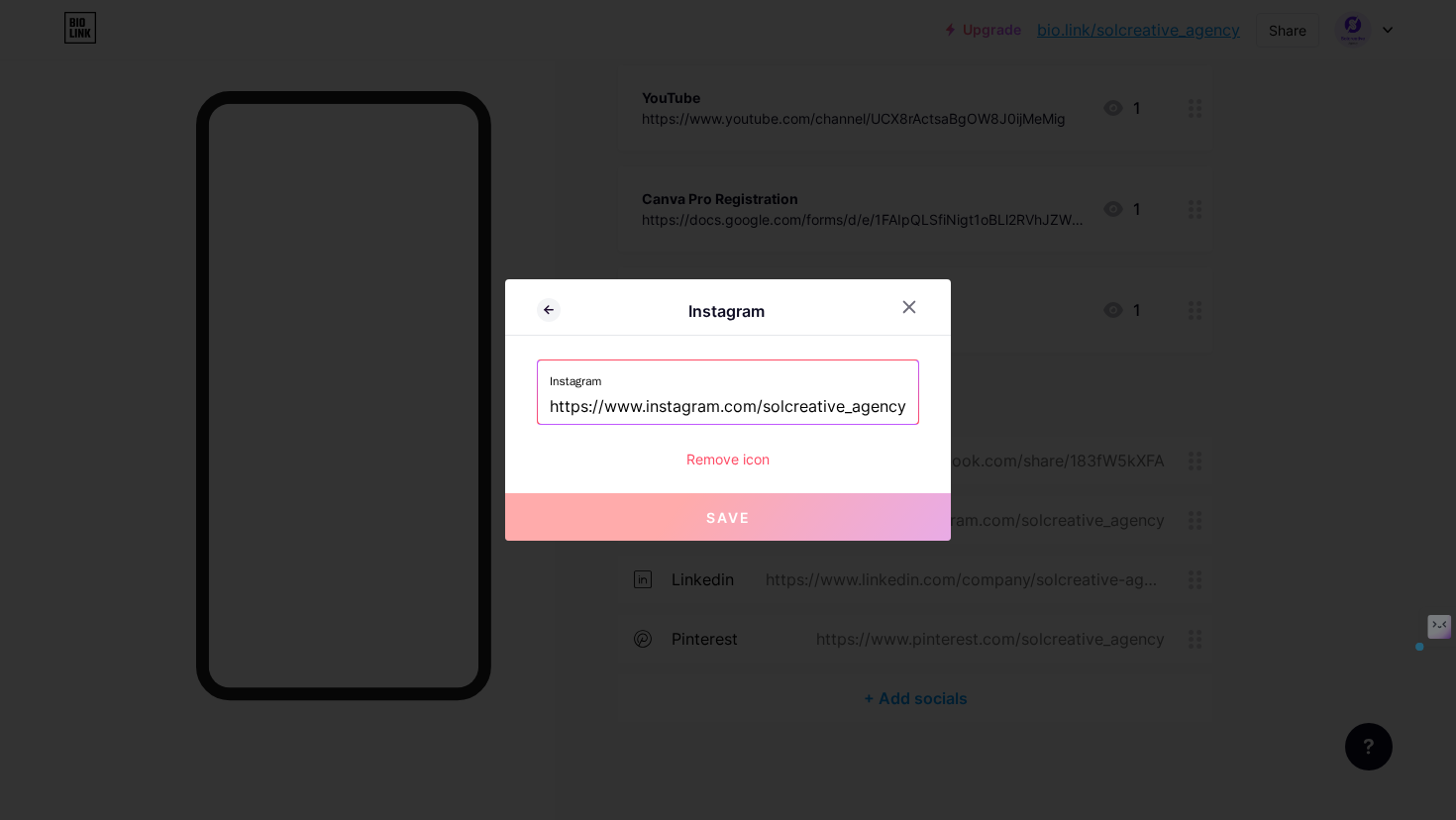 drag, startPoint x: 755, startPoint y: 412, endPoint x: 473, endPoint y: 402, distance: 282.177 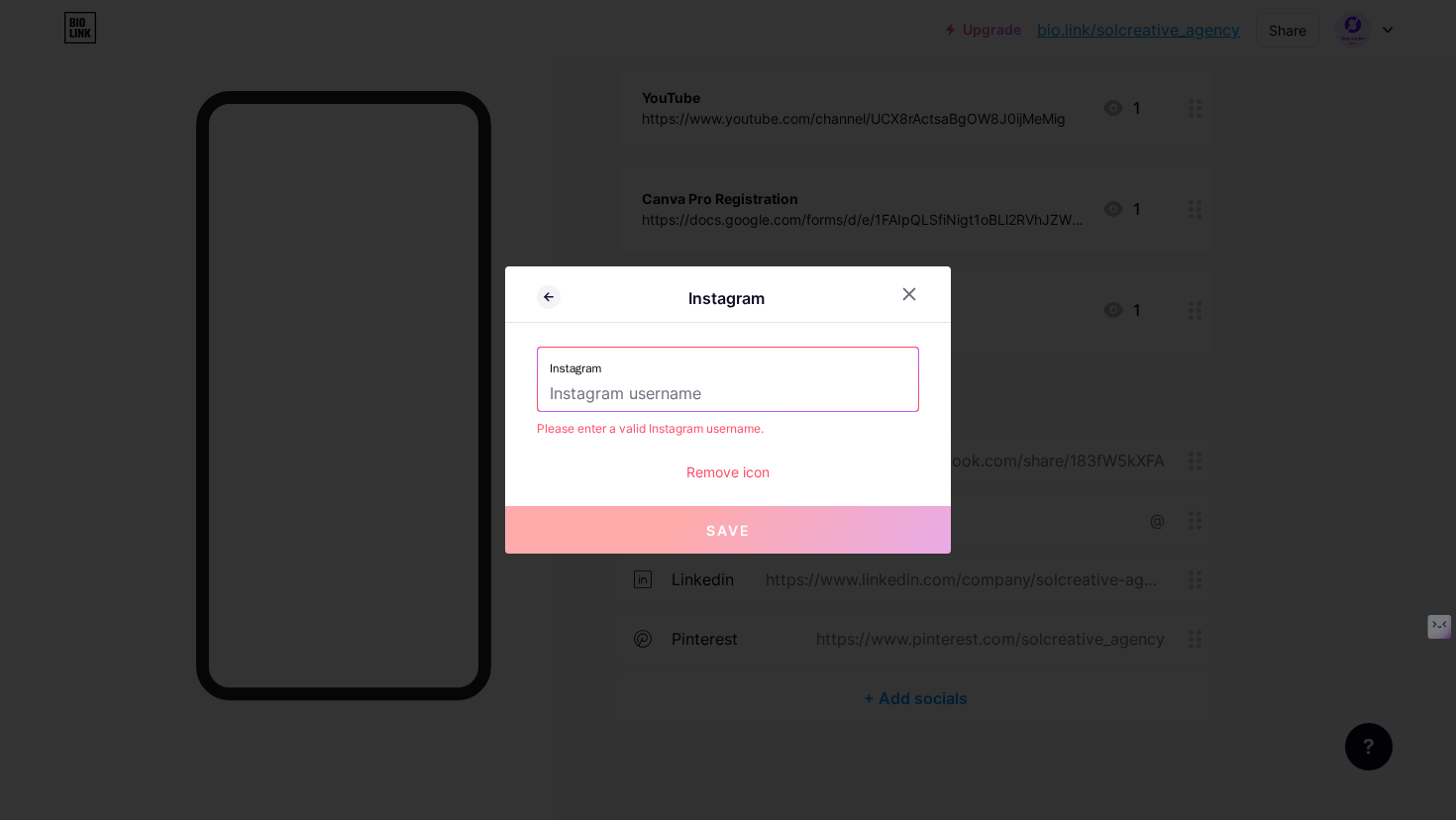 type 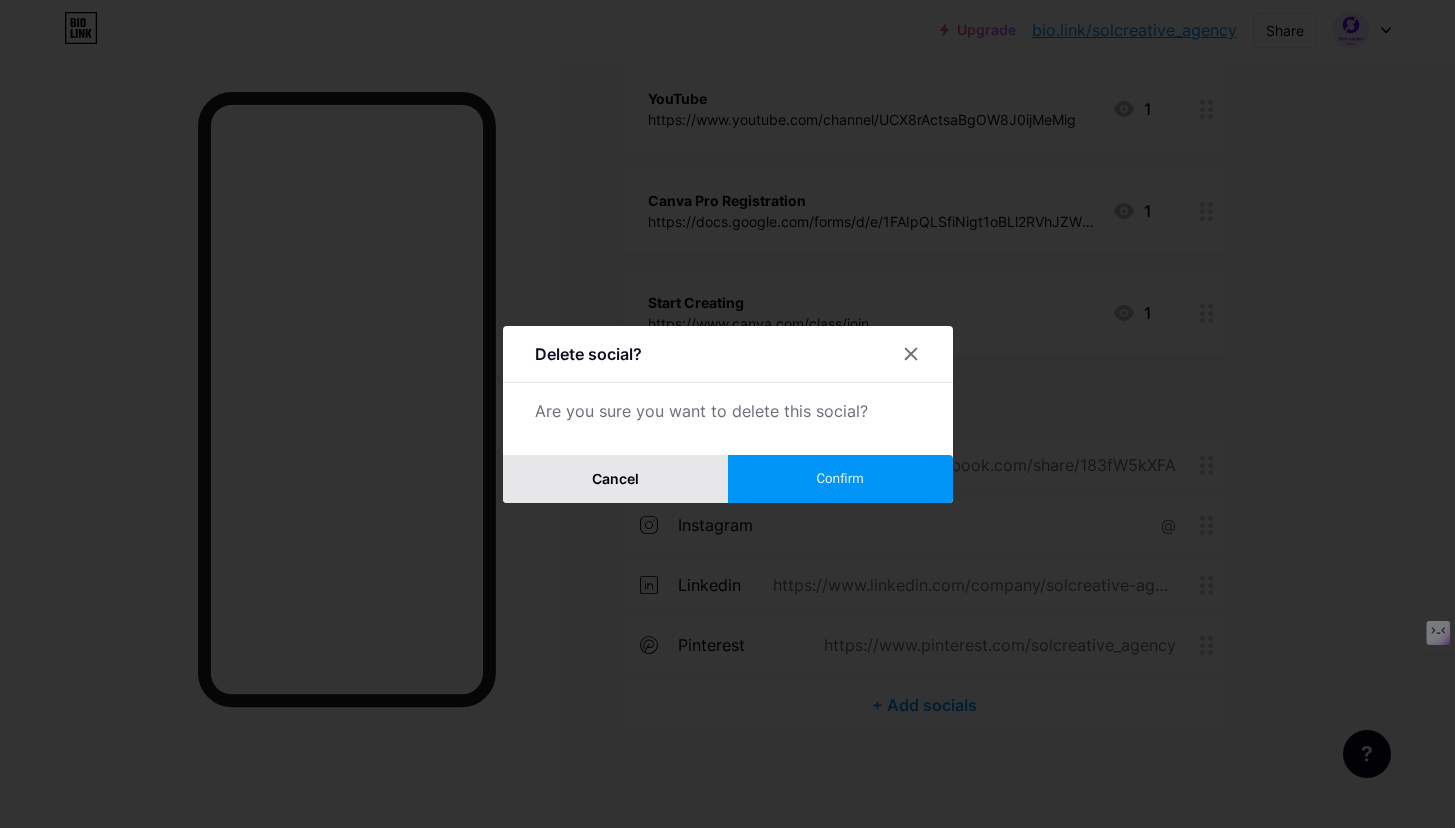 click on "Cancel" at bounding box center [615, 479] 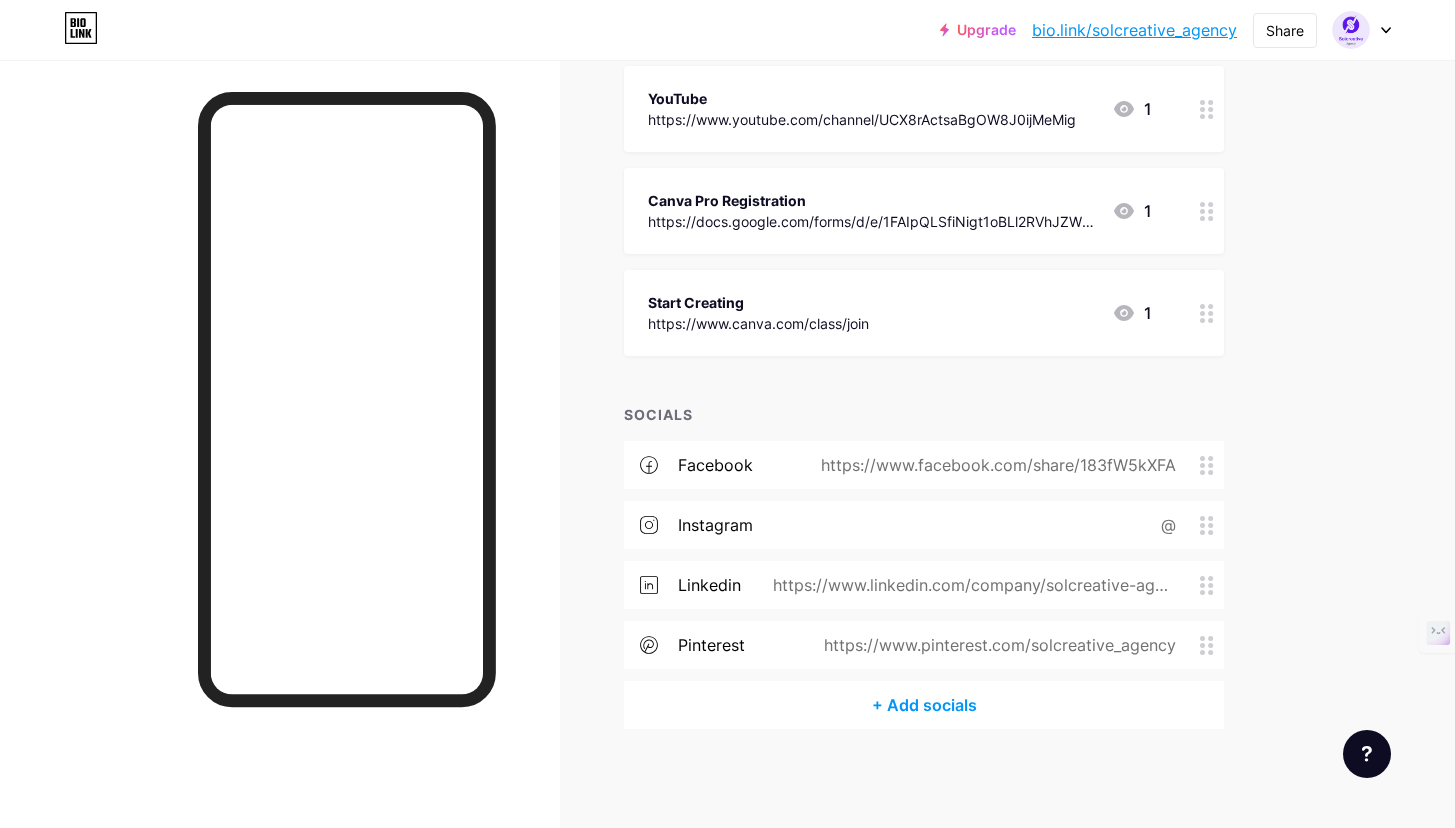 click on "@" at bounding box center (1164, 525) 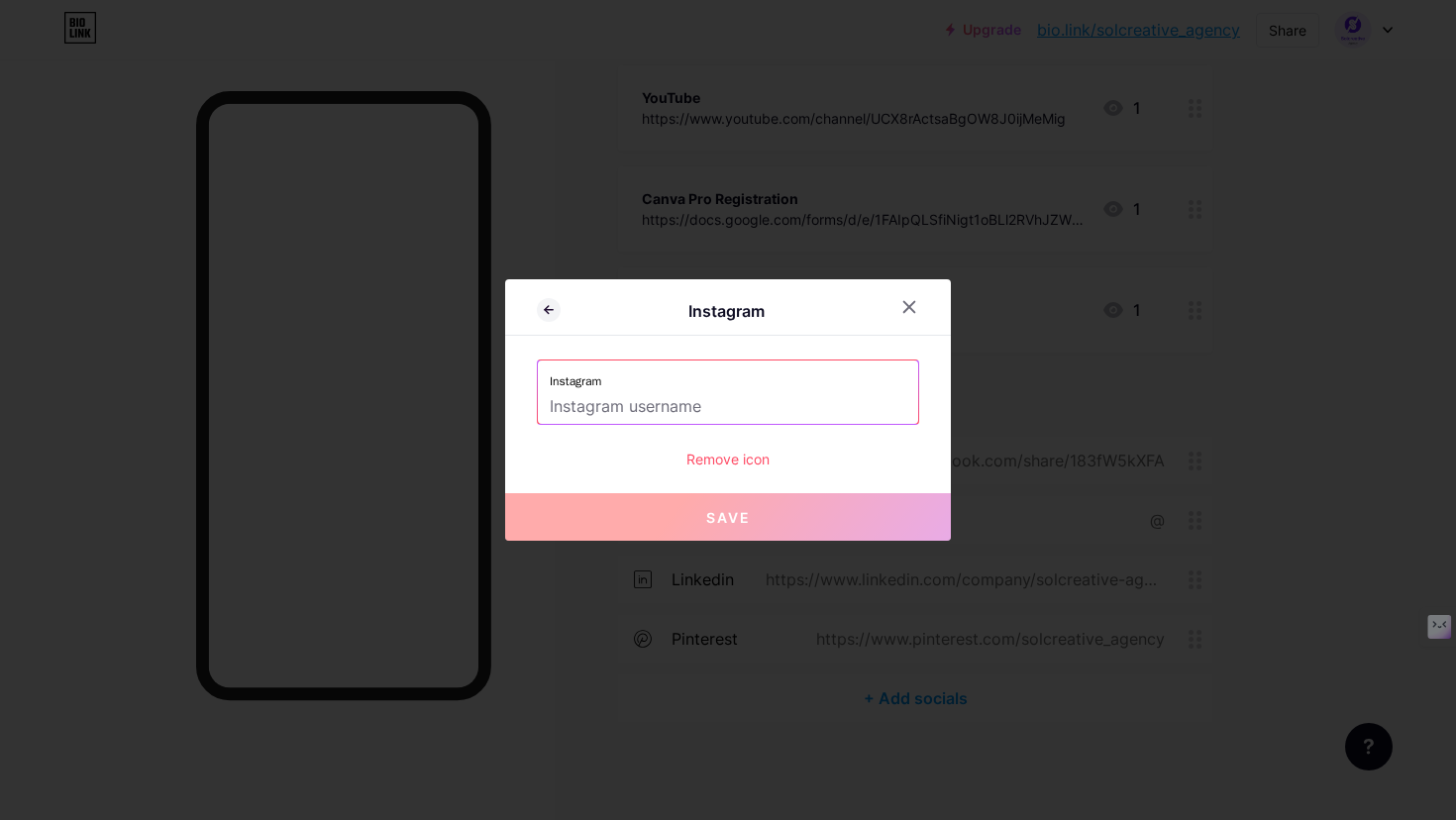 click at bounding box center [728, 407] 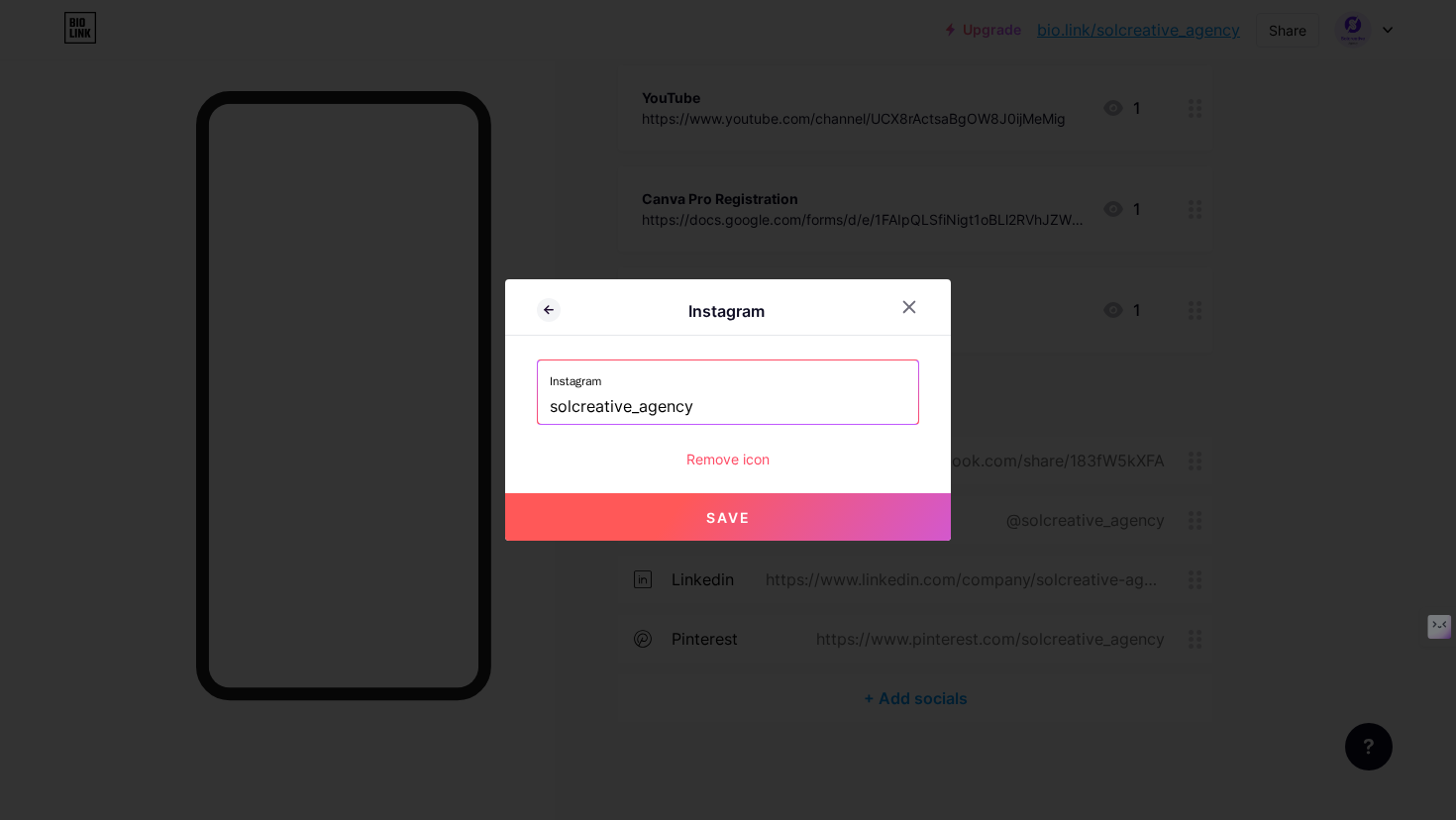 click on "Save" at bounding box center (728, 517) 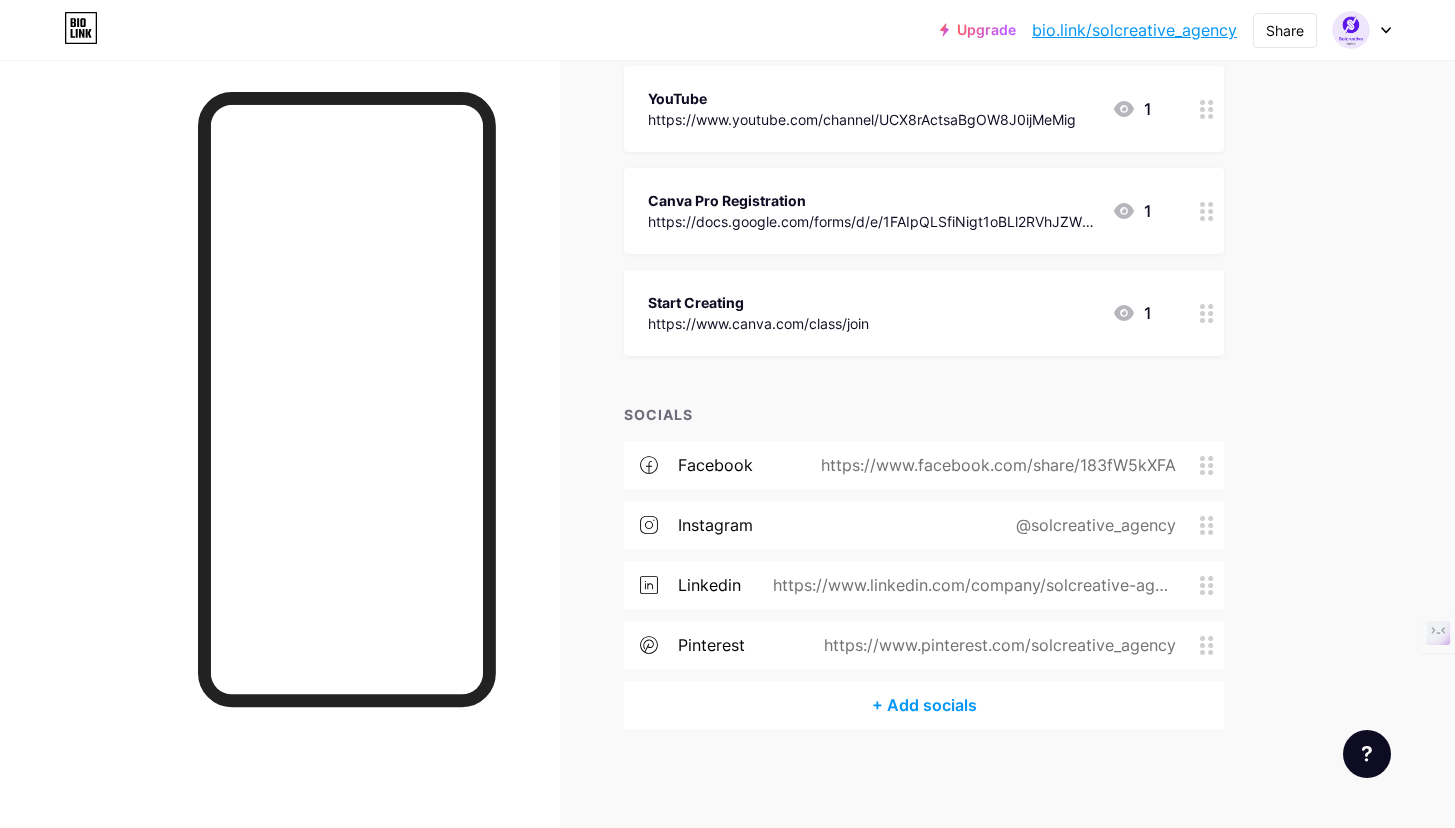 click 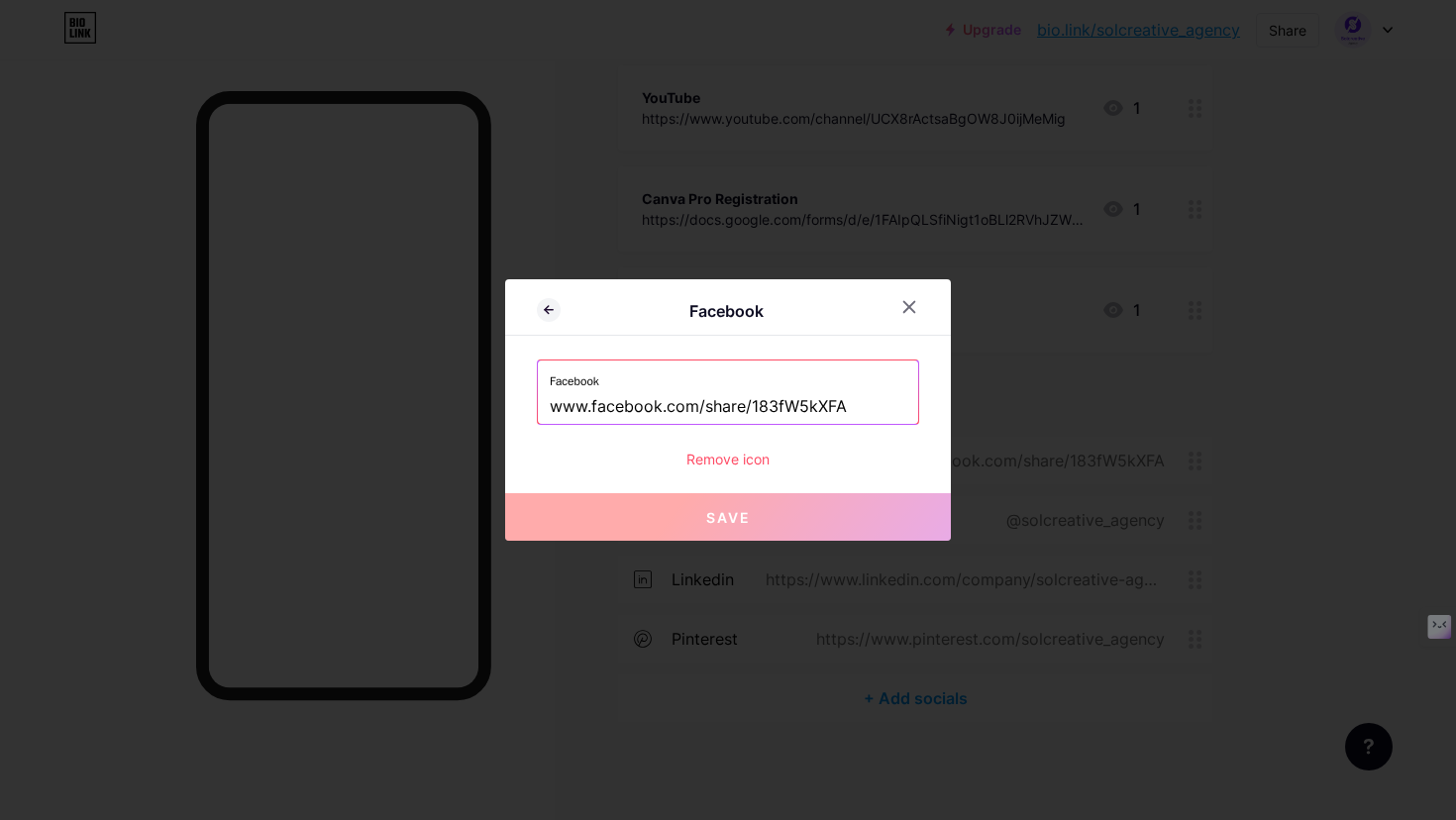 click on "www.facebook.com/share/183fW5kXFA" at bounding box center [728, 407] 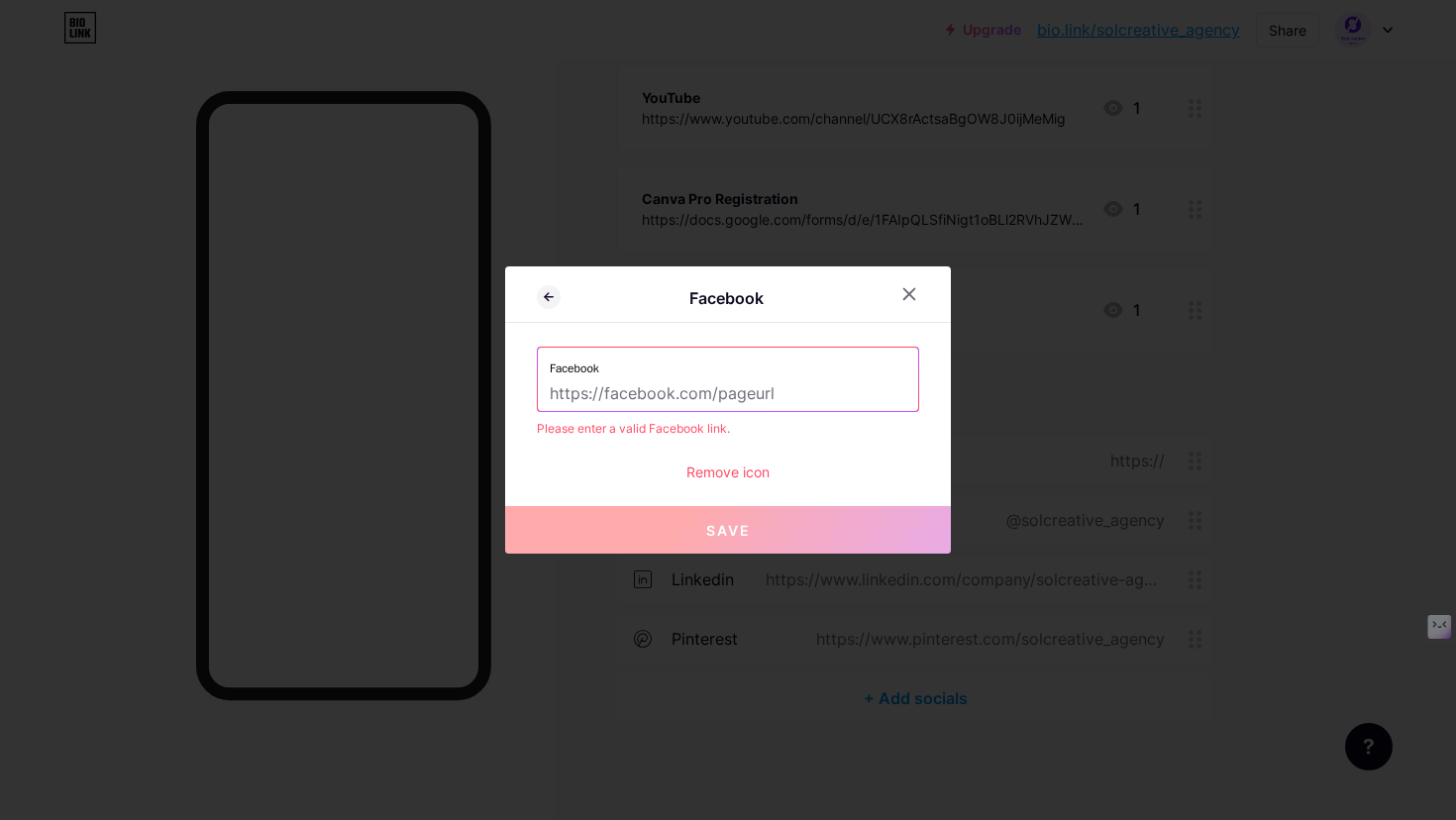 paste on "www.facebook.com/share/183fW5kXFA" 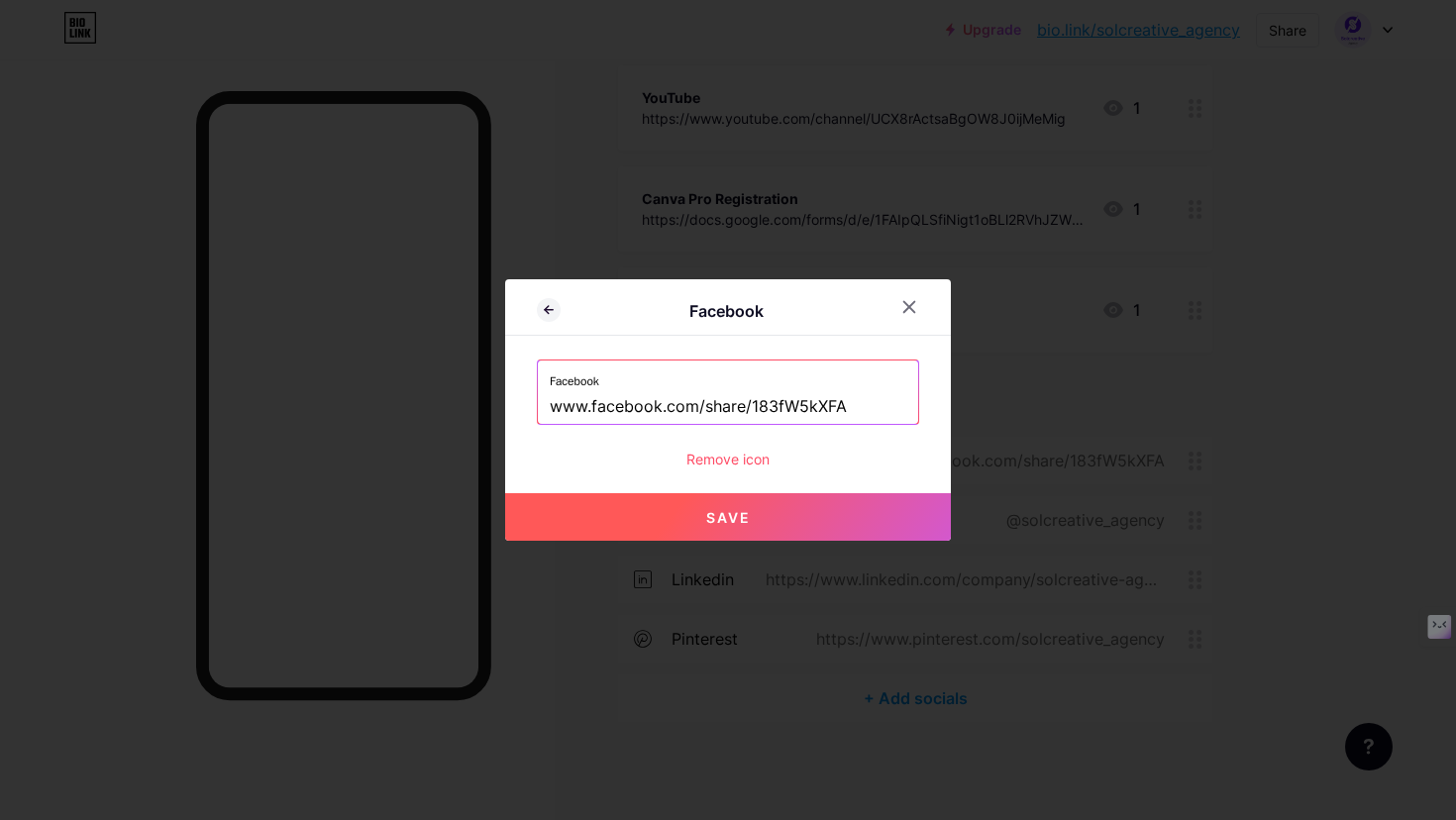 click on "Save" at bounding box center (728, 517) 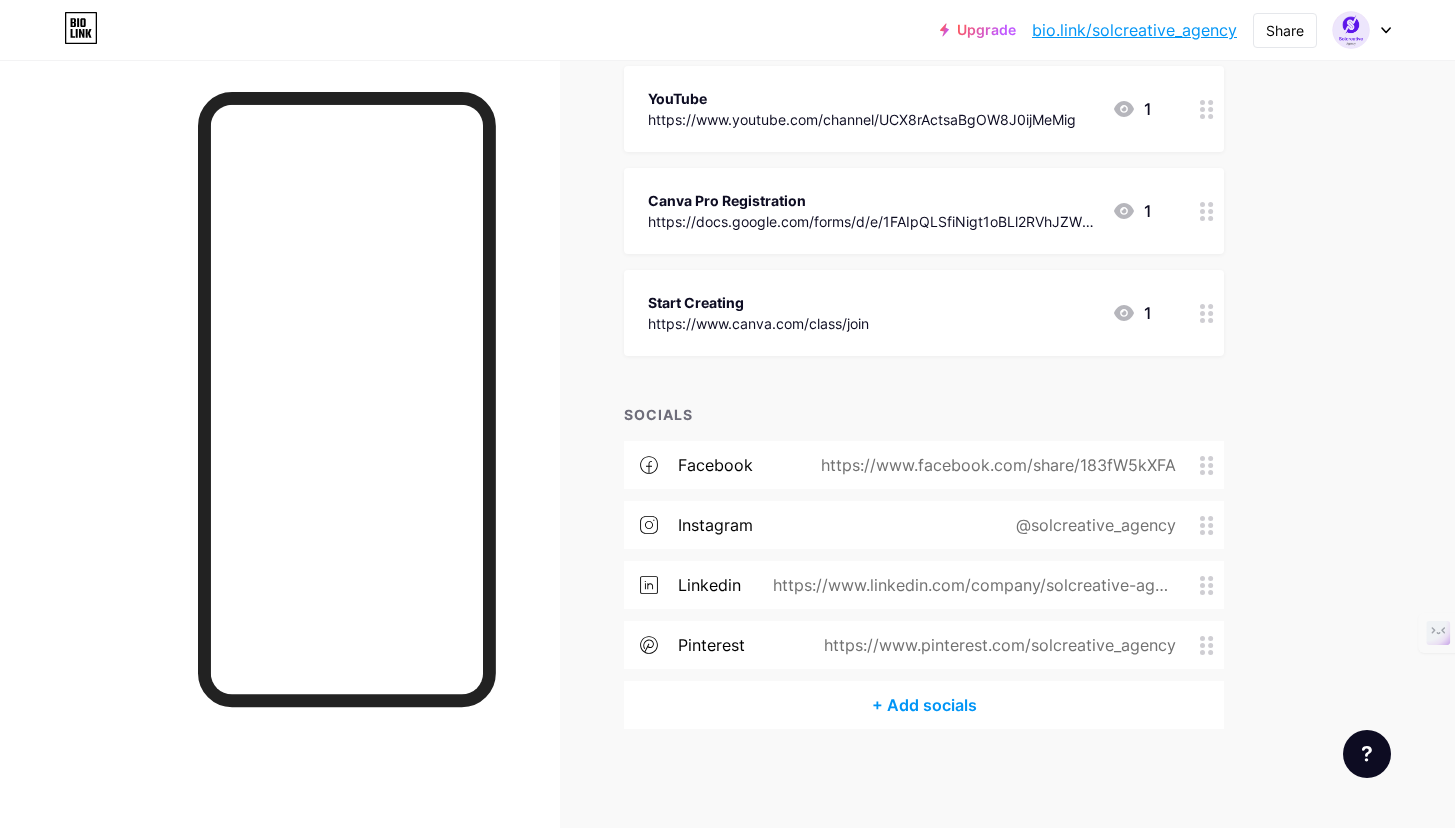 click 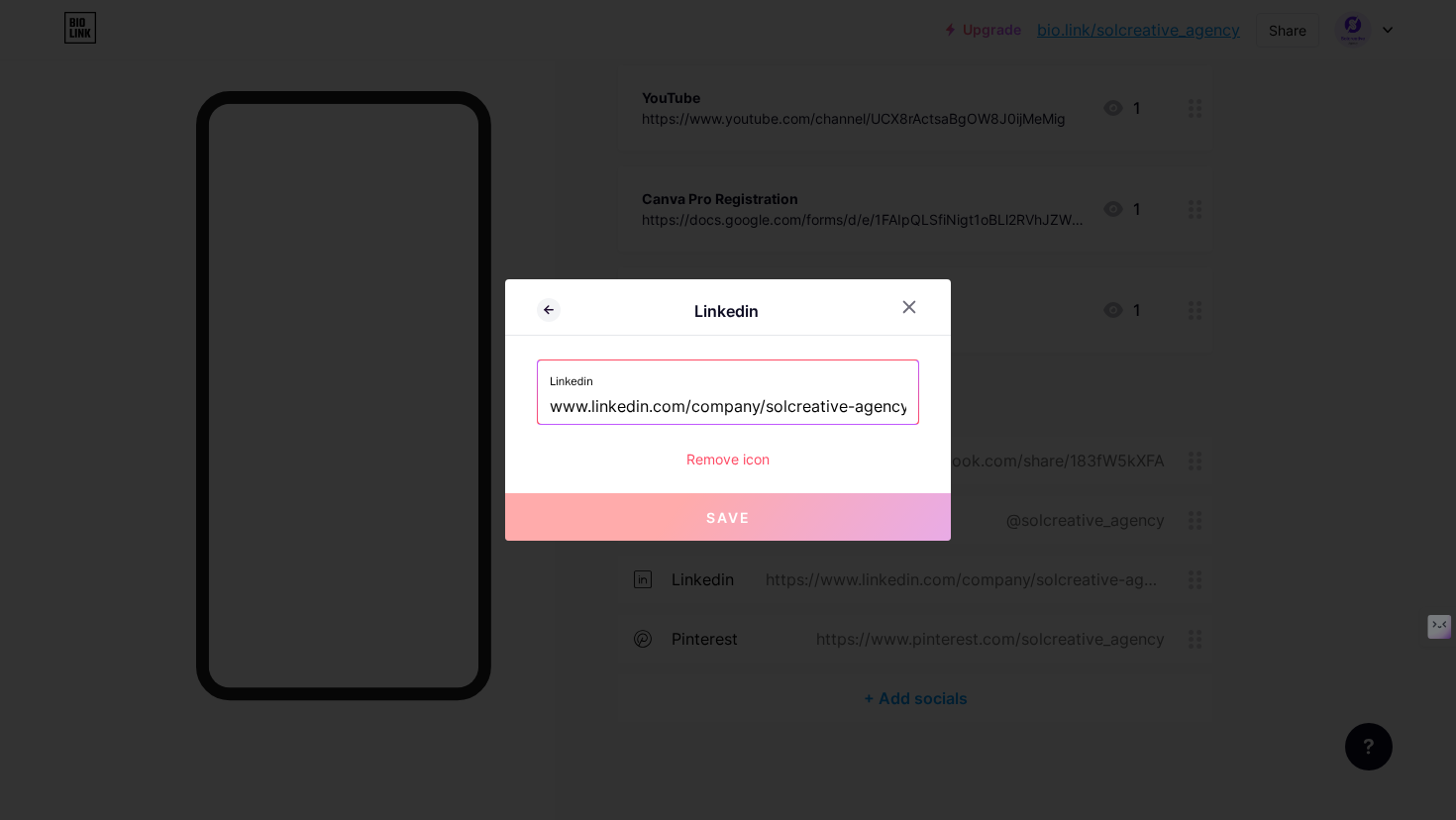 click on "www.linkedin.com/company/solcreative-agency" at bounding box center [728, 407] 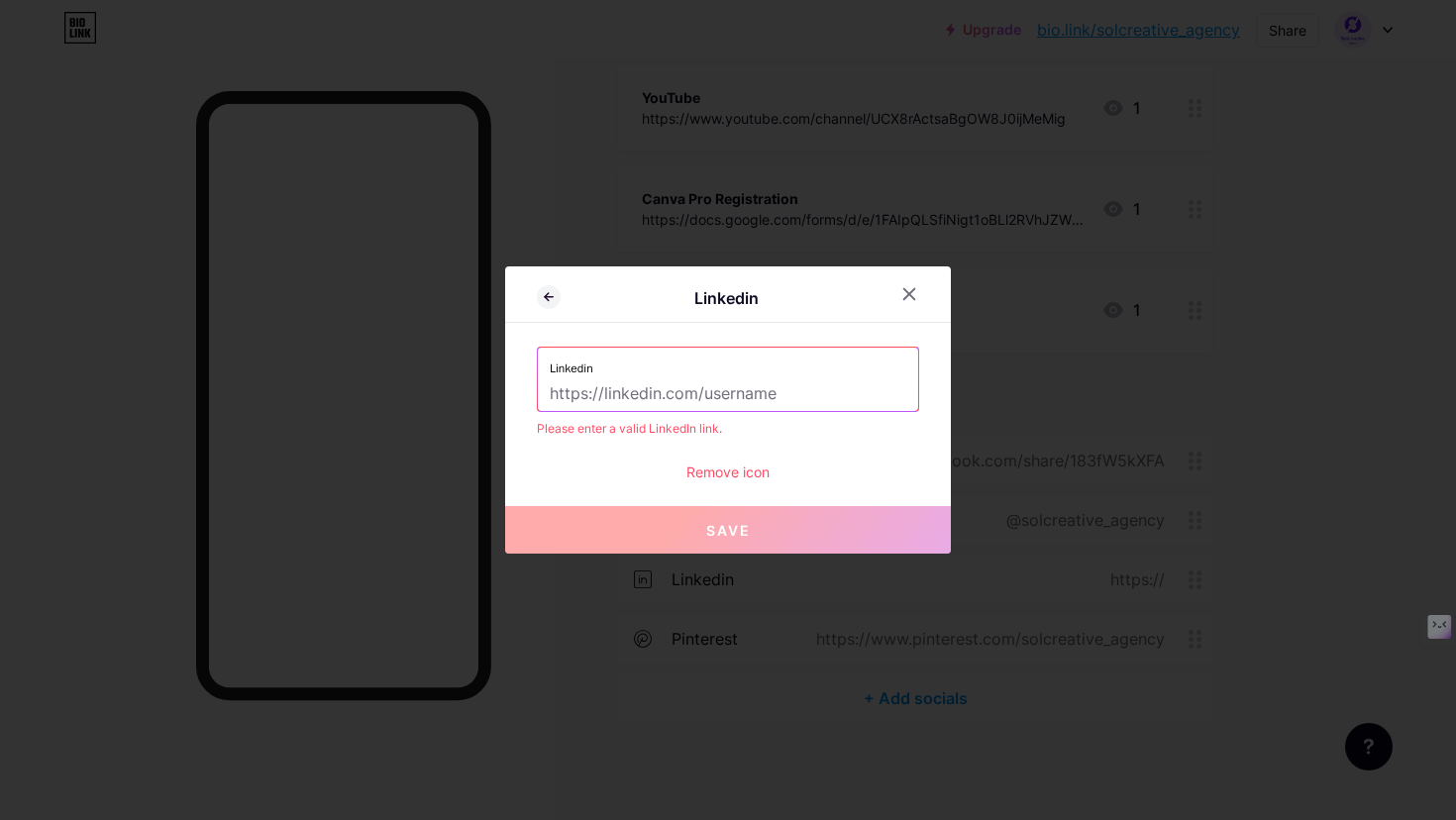 paste on "www.linkedin.com/company/solcreative-agency" 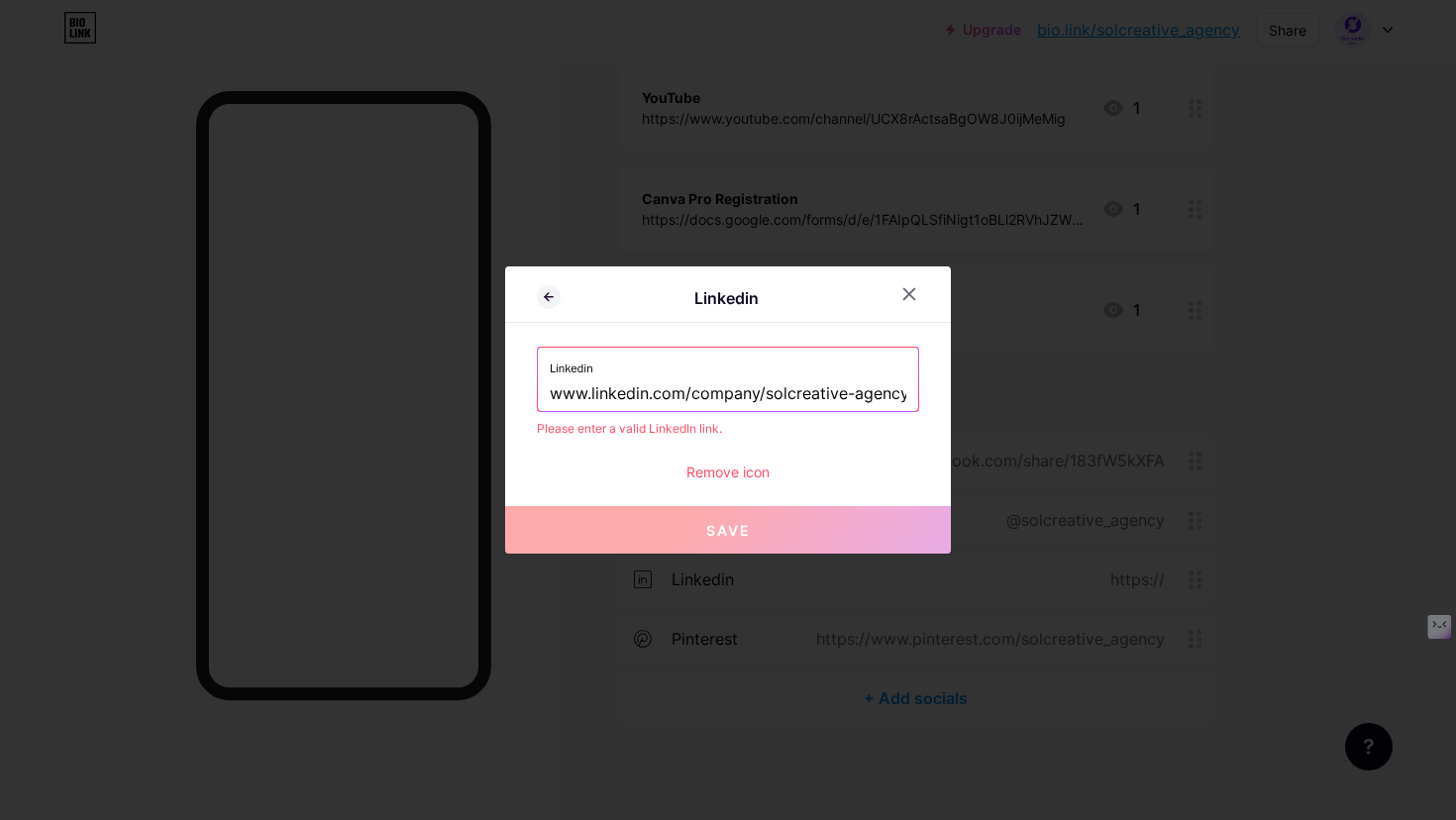 scroll, scrollTop: 0, scrollLeft: 1, axis: horizontal 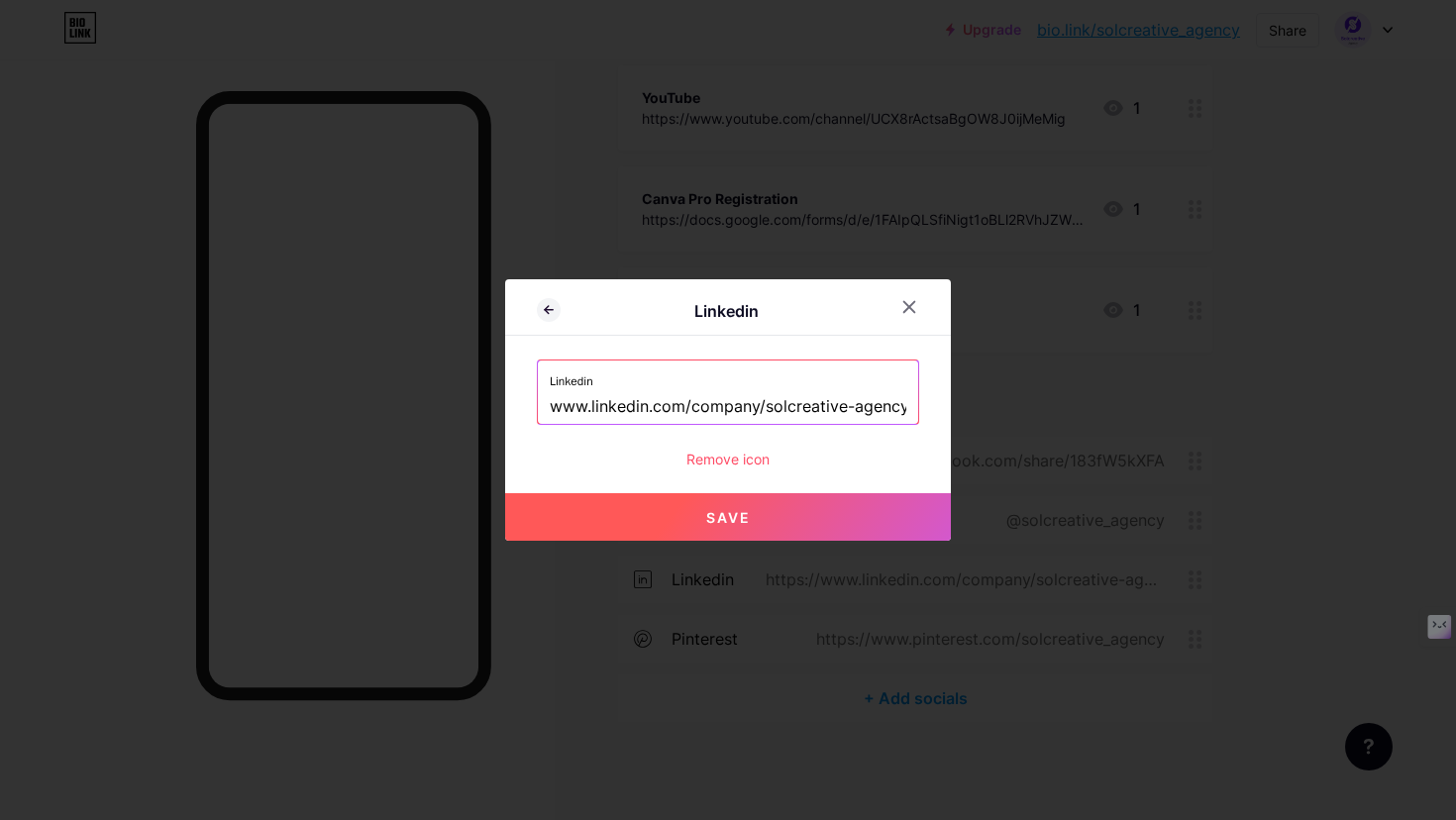 click on "Save" at bounding box center (728, 517) 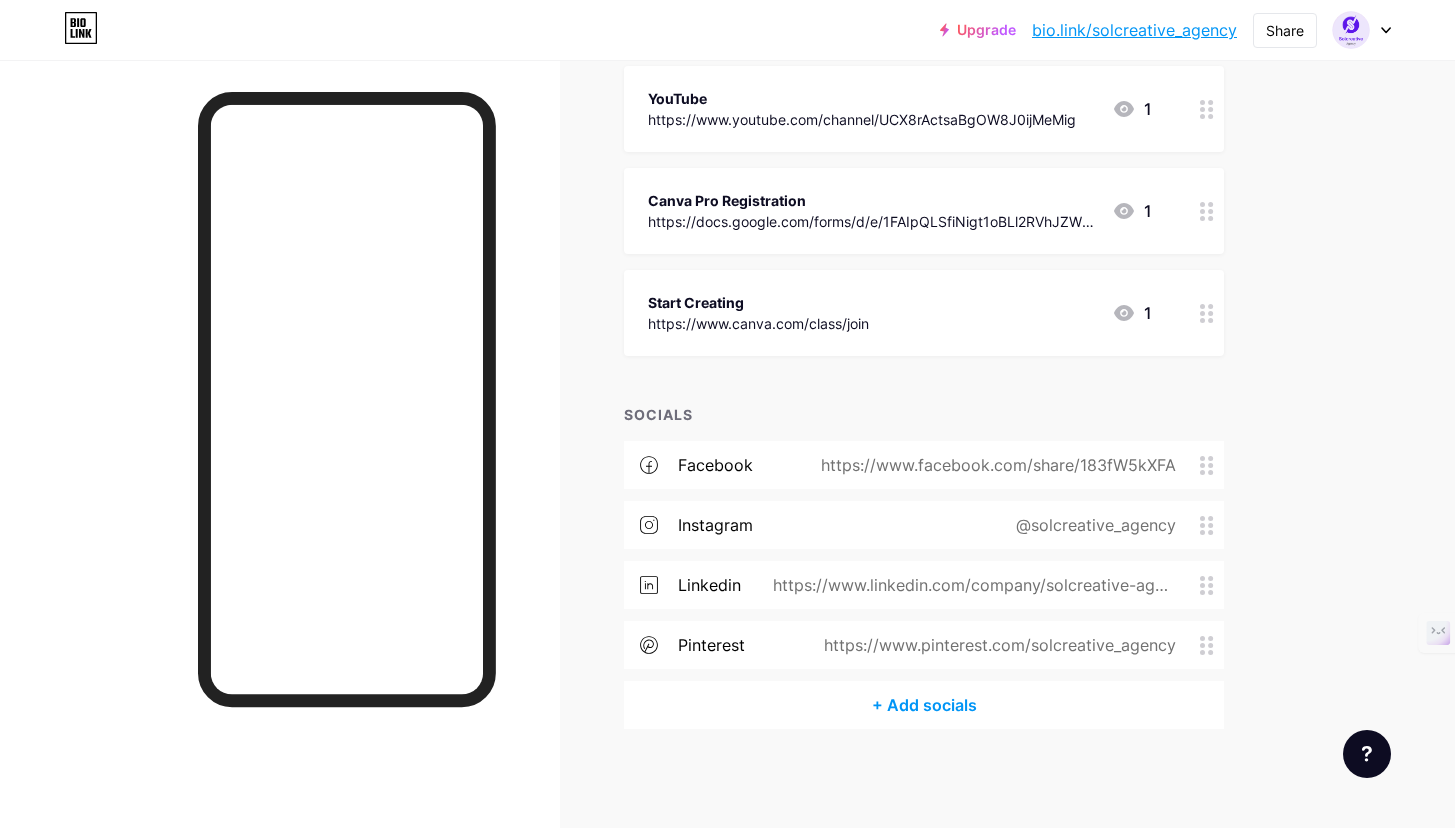 click 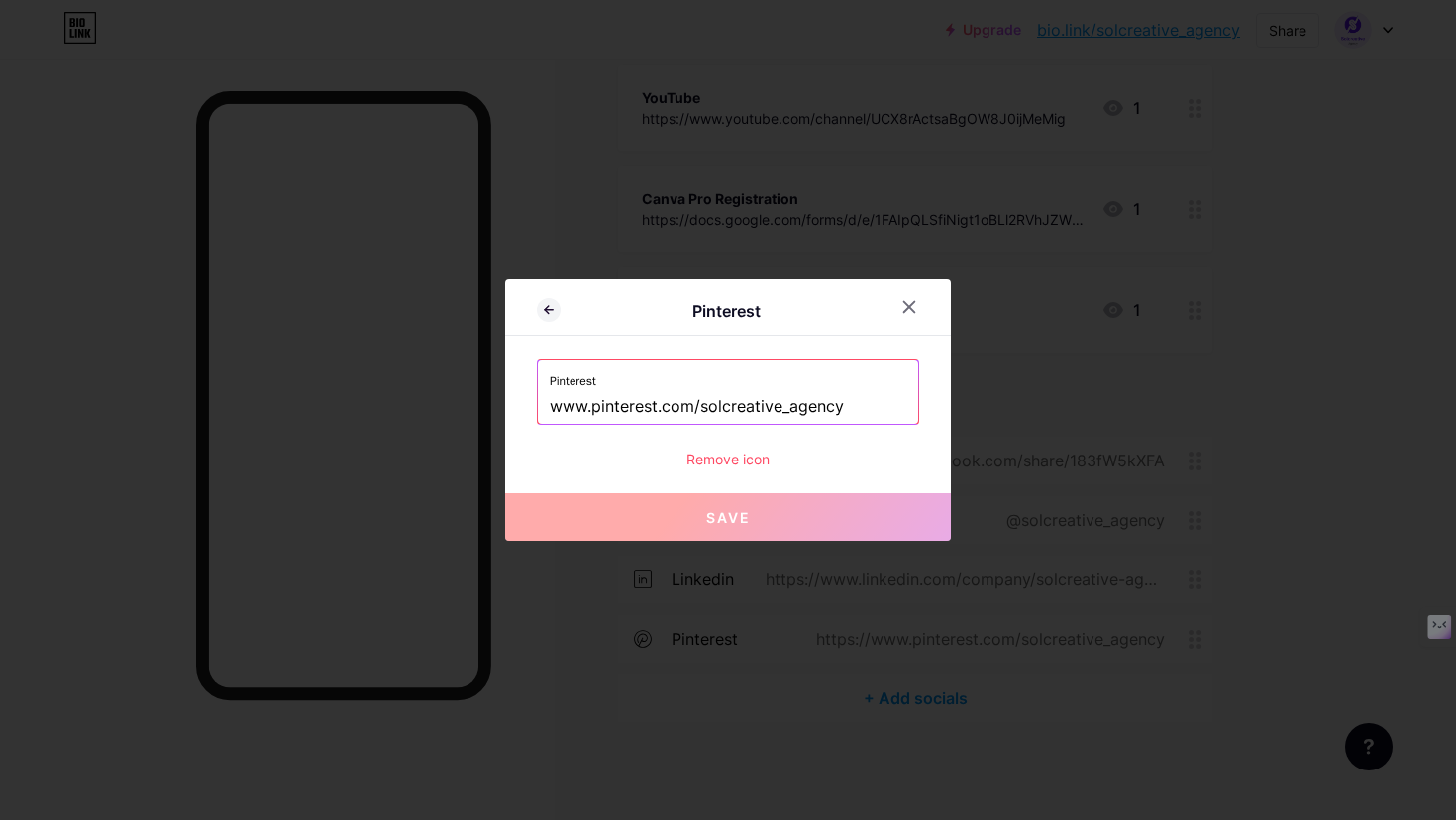 click on "www.pinterest.com/solcreative_agency" at bounding box center (728, 407) 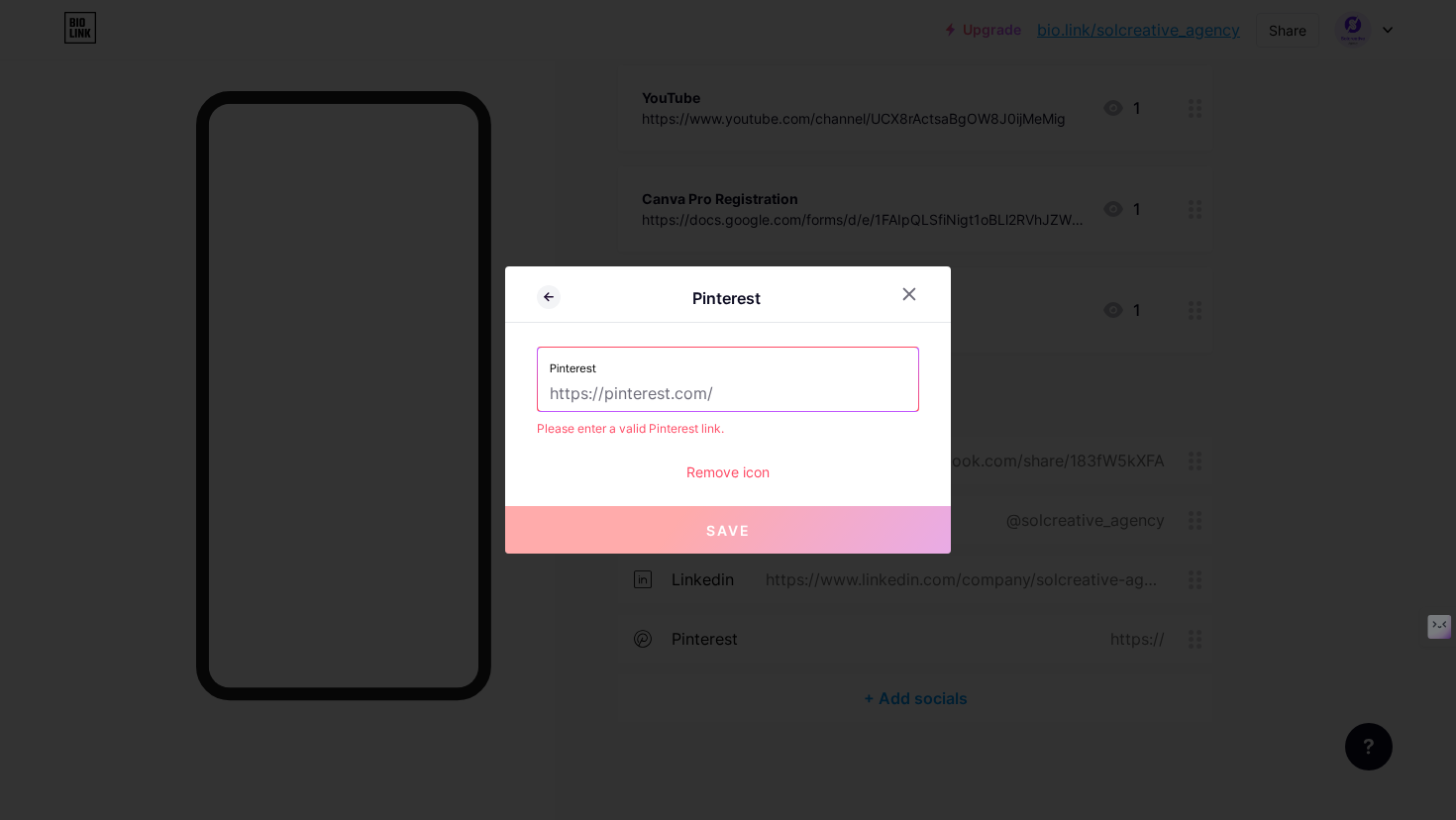 paste on "www.pinterest.com/solcreative_agency" 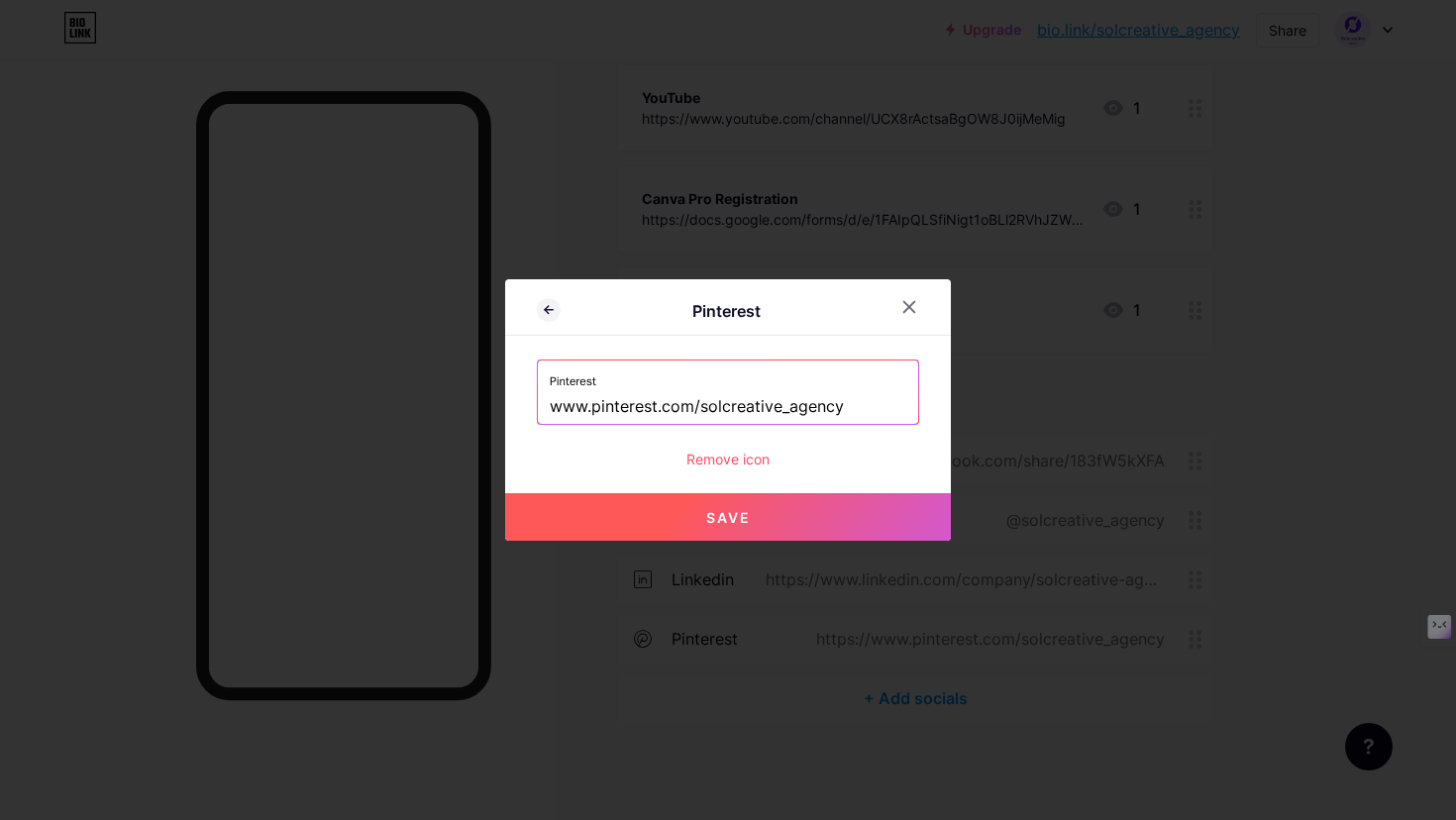 click on "Save" at bounding box center [728, 517] 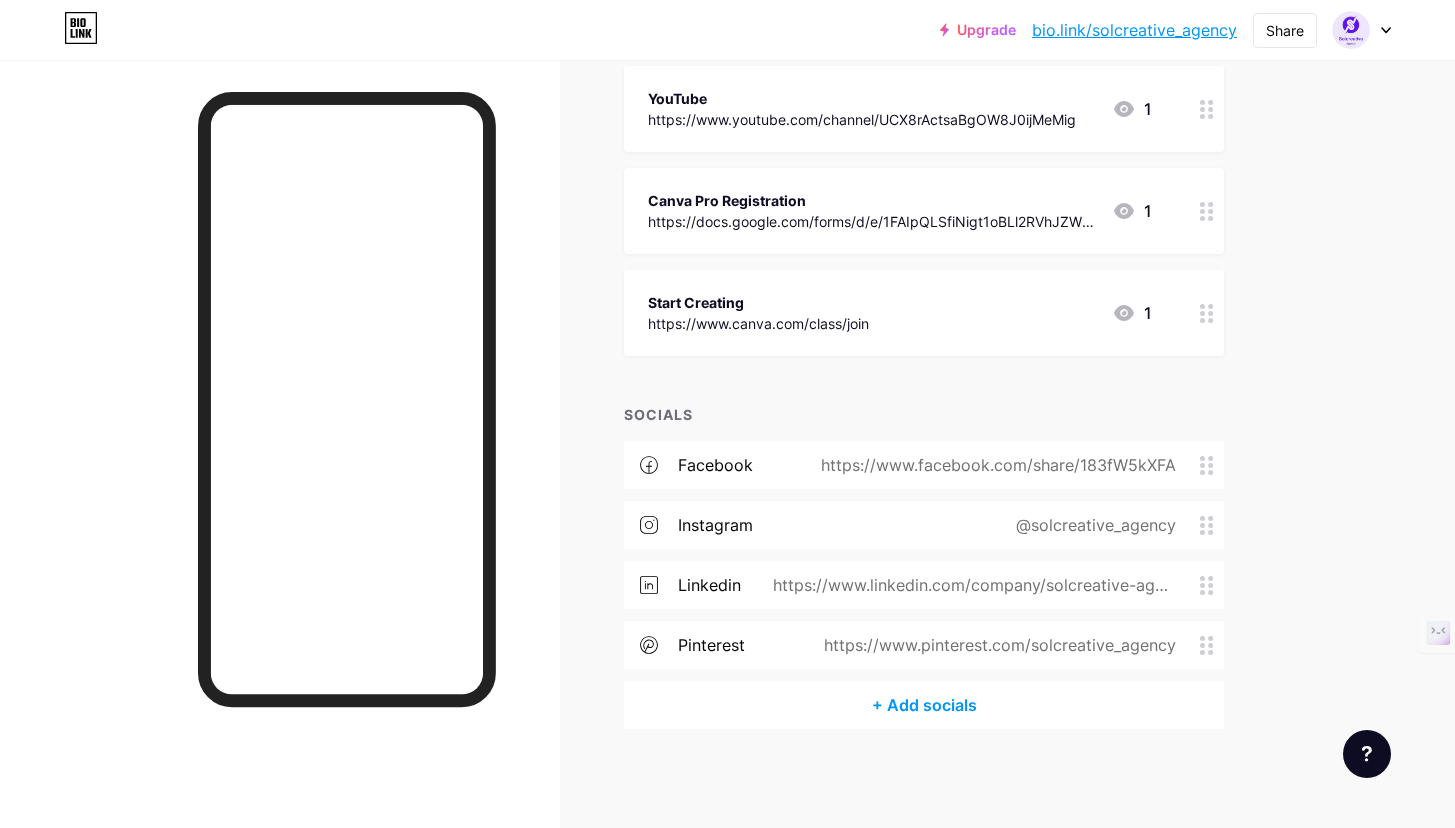 click on "Links Posts Design Subscribers NEW Stats Settings + ADD LINK + ADD EMBED + Add header Solcreative Hub https://www.solcreativehub.com 23 Selar Shop https://selar.co/m/solcreative_agency 8 Instagram https://www.instagram.com/solcreative_agency/ 8 Facebook https://www.facebook.com/share/183fW5kXFA/ 5 LinkedIn https://www.linkedin.com/company/solcreative-agency/ 0 HubPages https://hubpages.com/@solcreativeagency 1" at bounding box center [654, -190] 